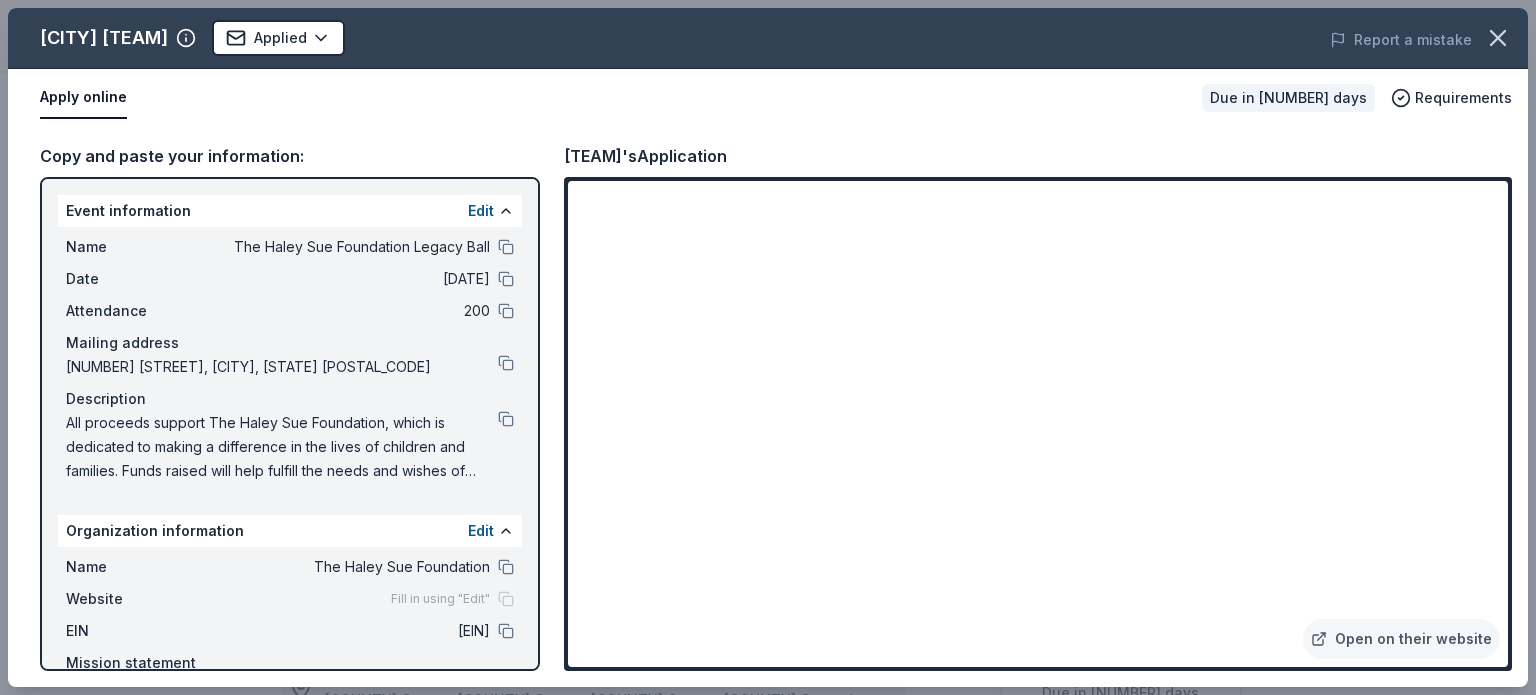 scroll, scrollTop: 464, scrollLeft: 0, axis: vertical 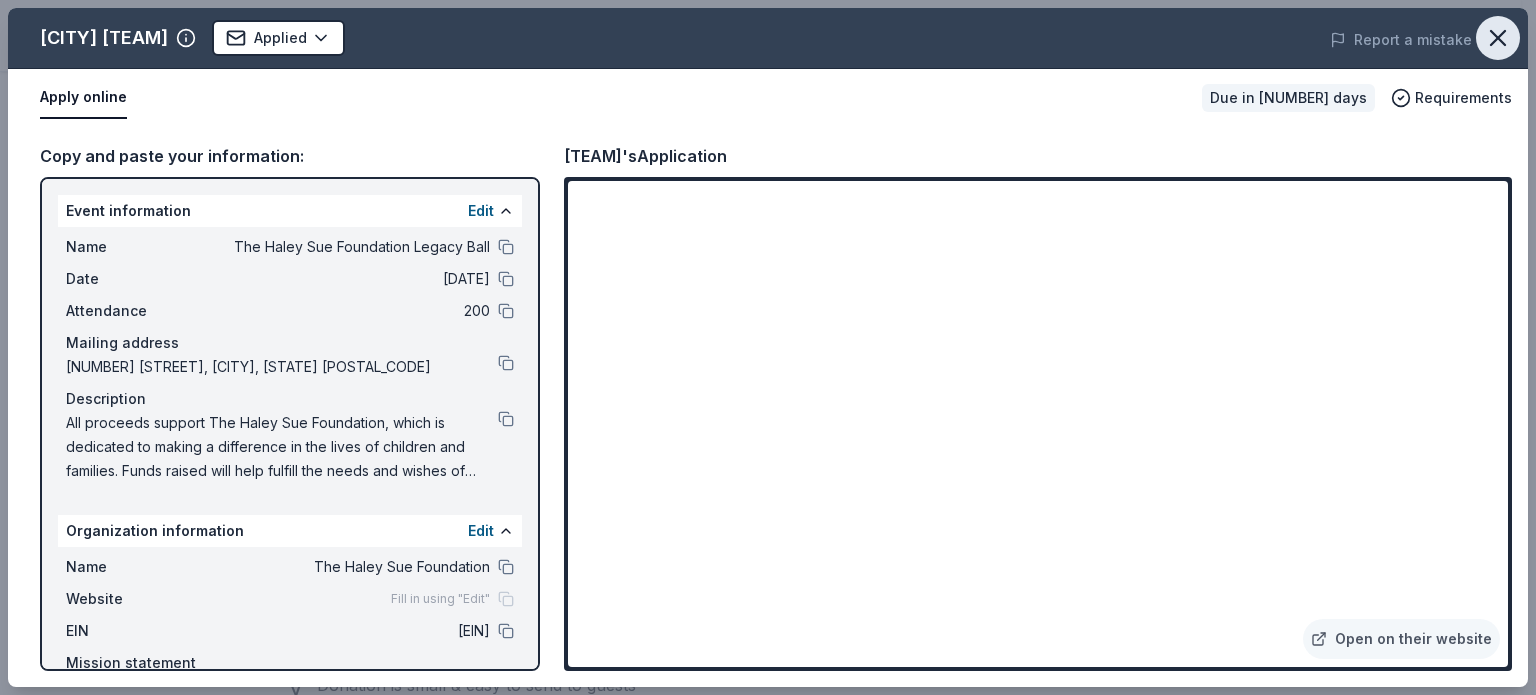 click 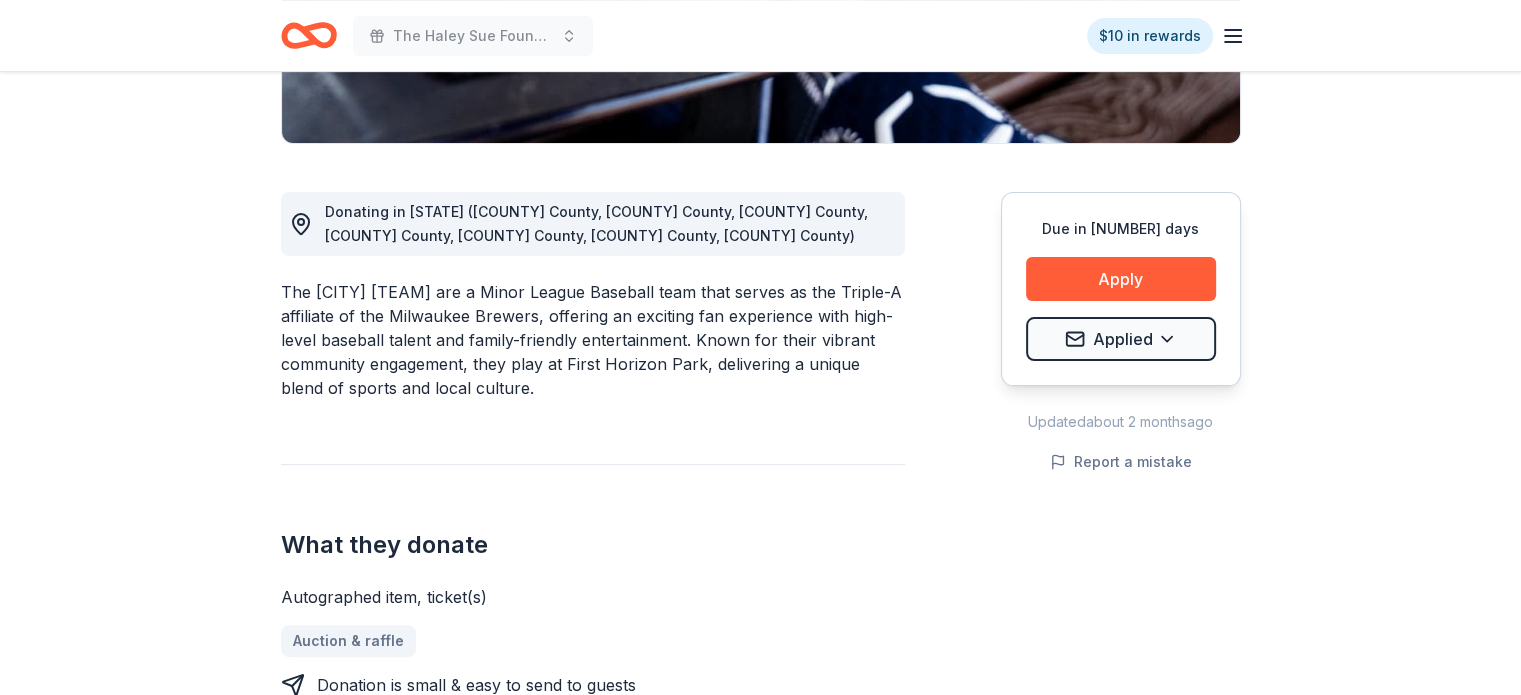 scroll, scrollTop: 0, scrollLeft: 0, axis: both 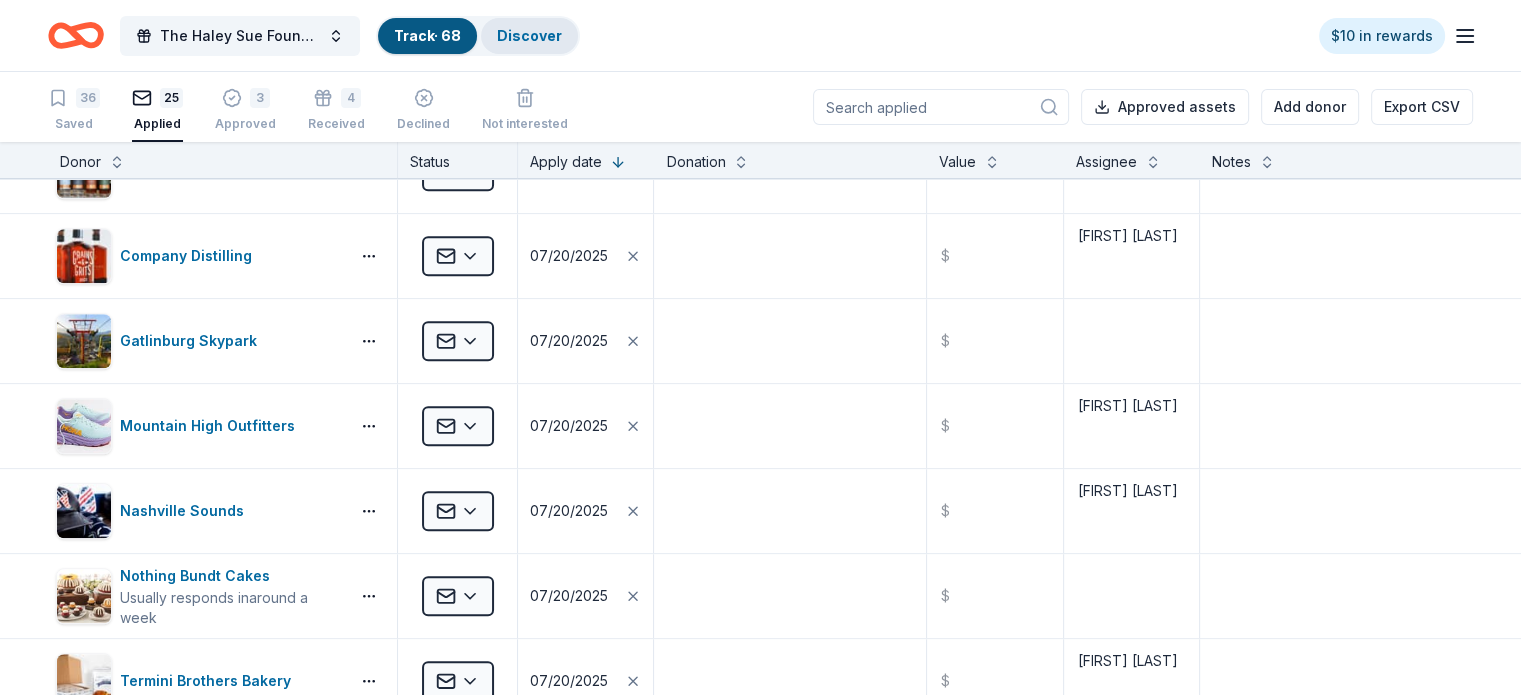 click on "Discover" at bounding box center [529, 35] 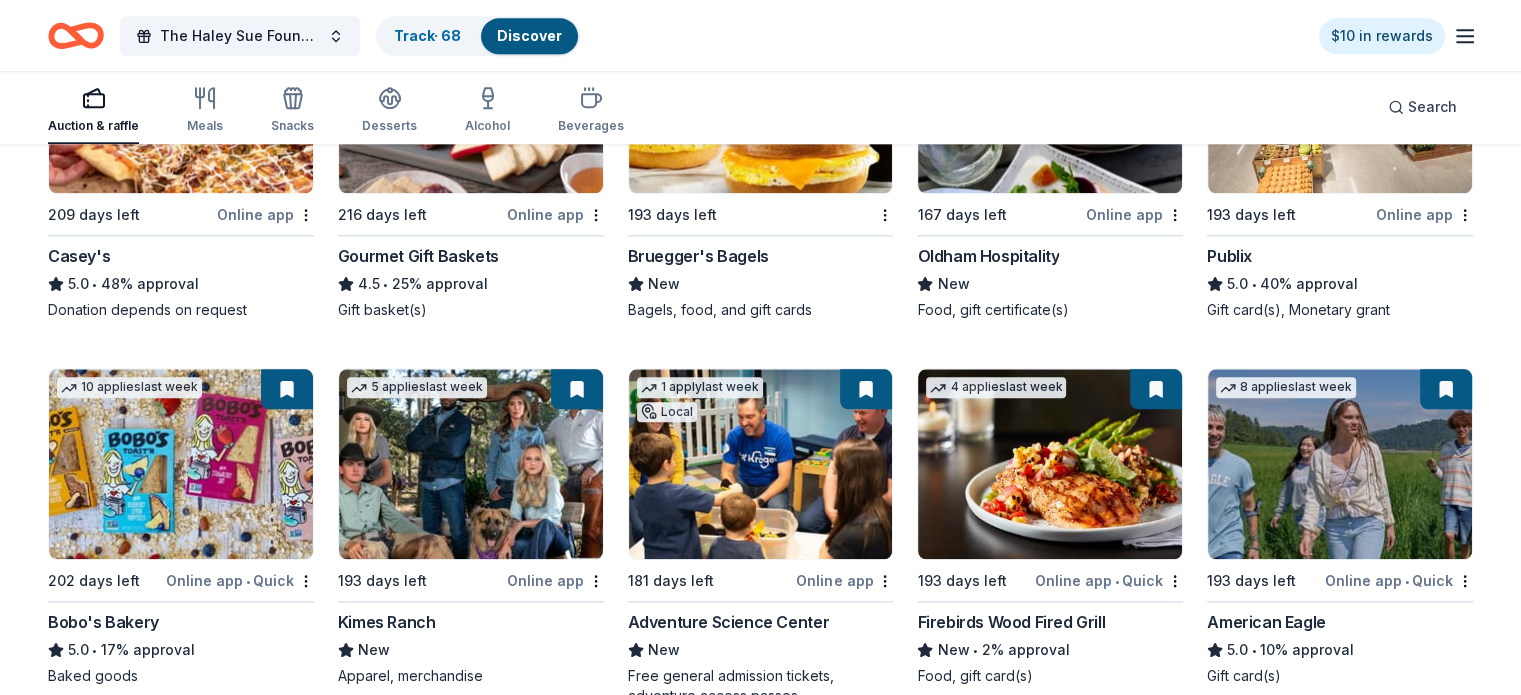 scroll, scrollTop: 2285, scrollLeft: 0, axis: vertical 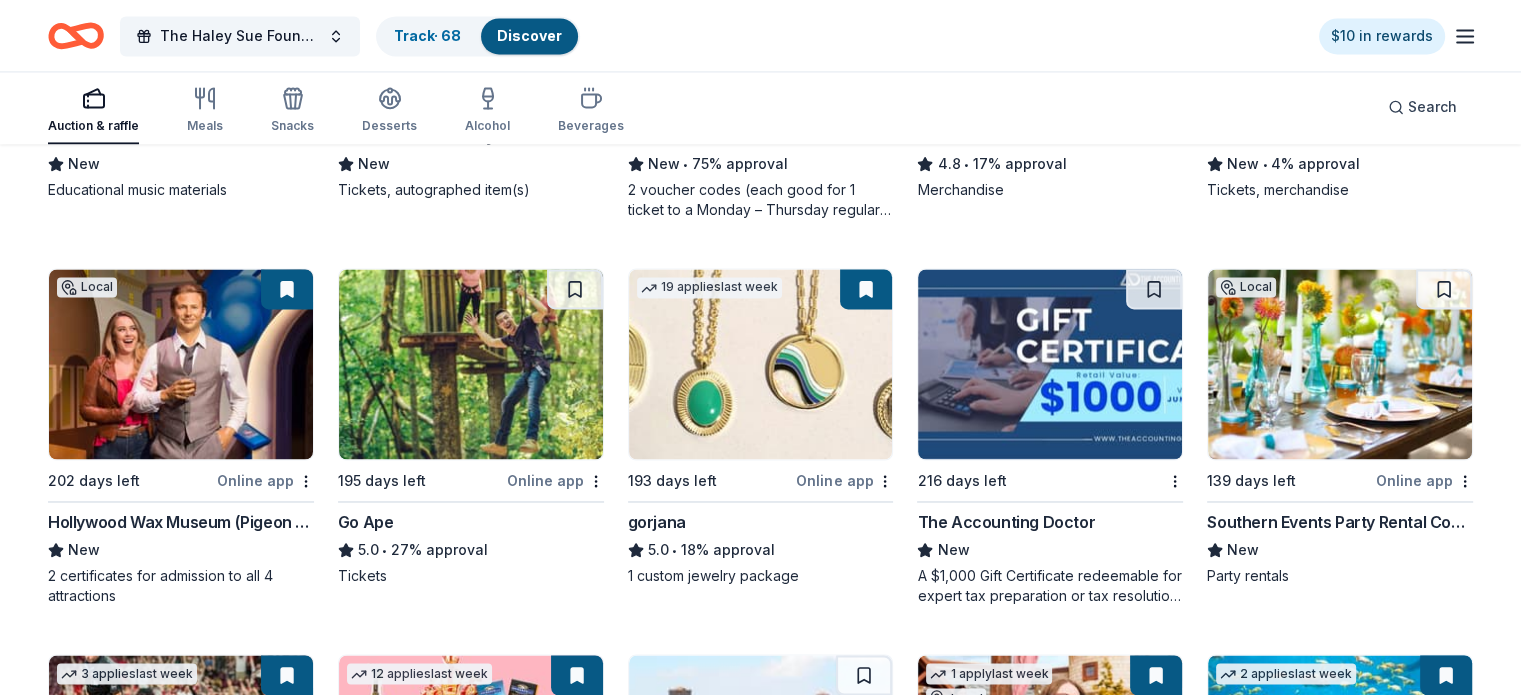 click at bounding box center (471, 364) 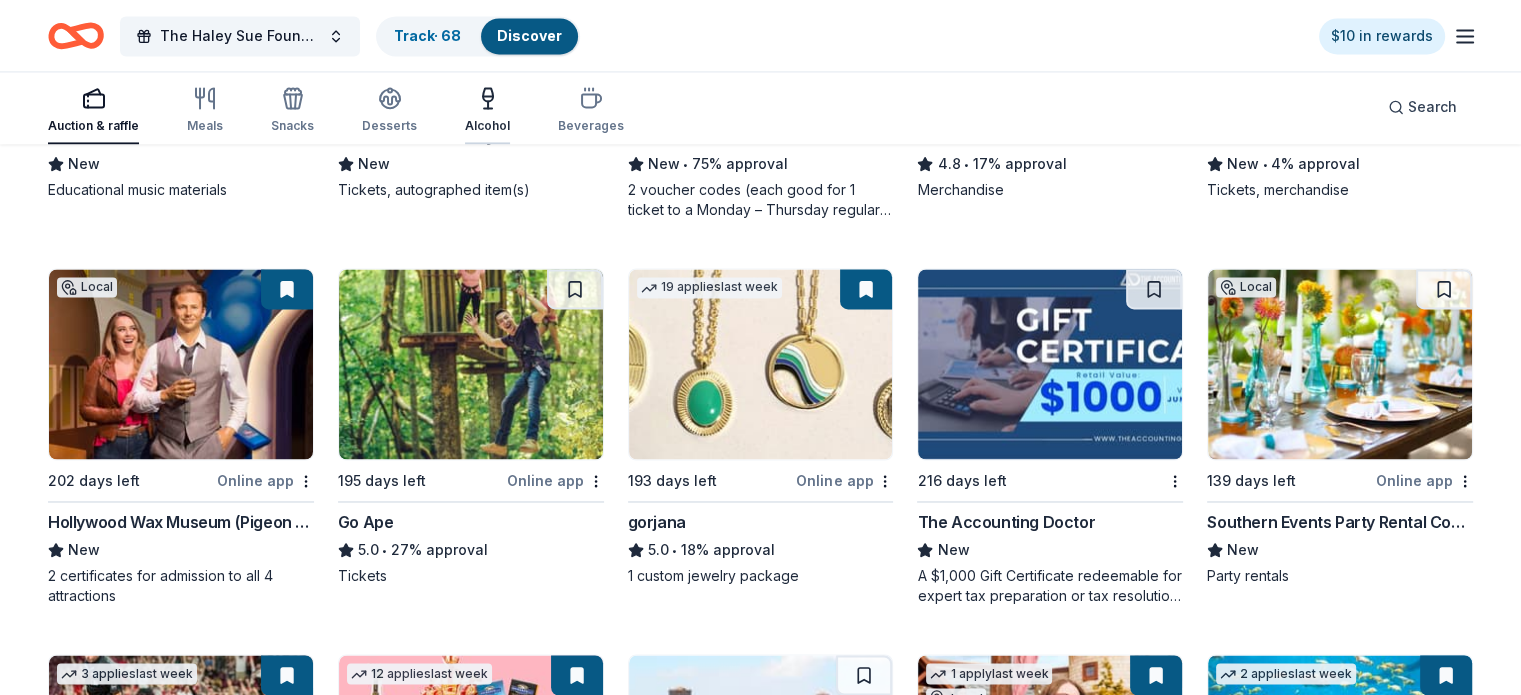 click 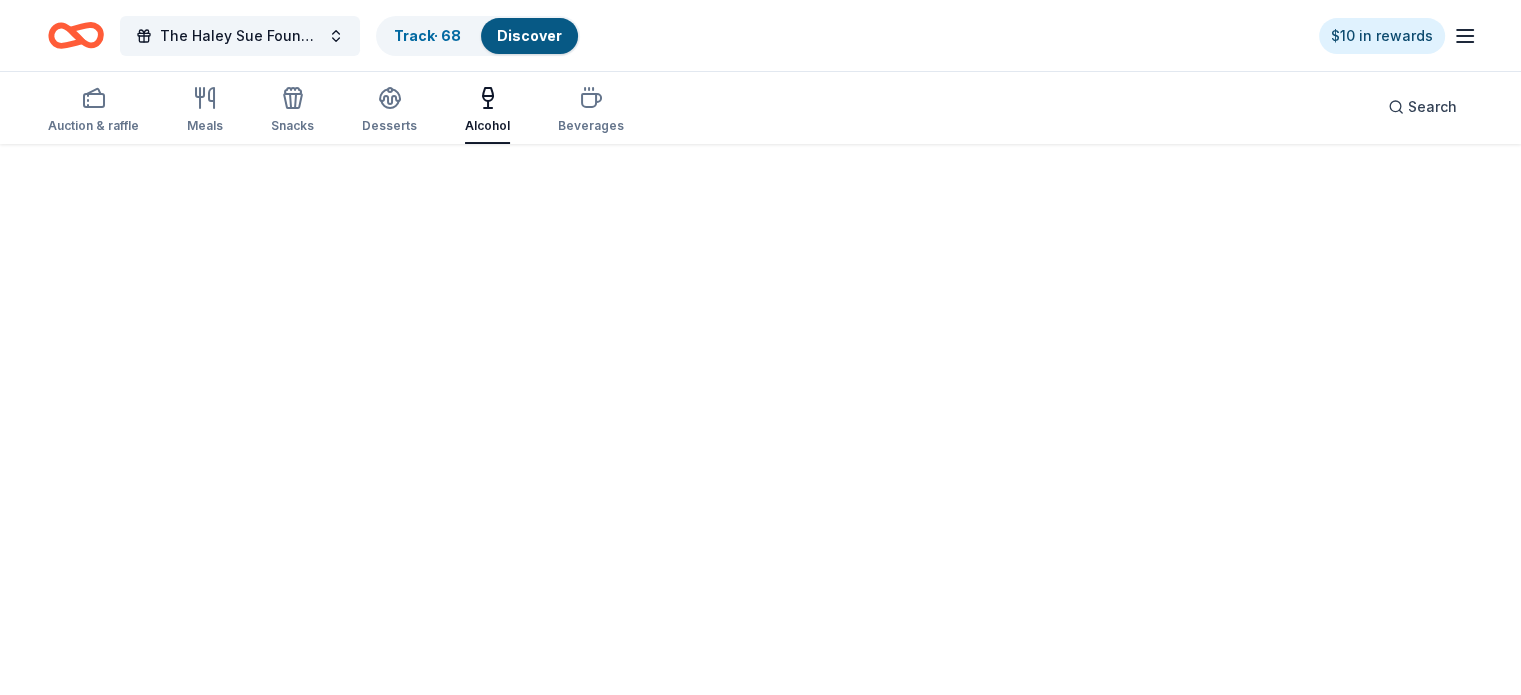 scroll, scrollTop: 0, scrollLeft: 0, axis: both 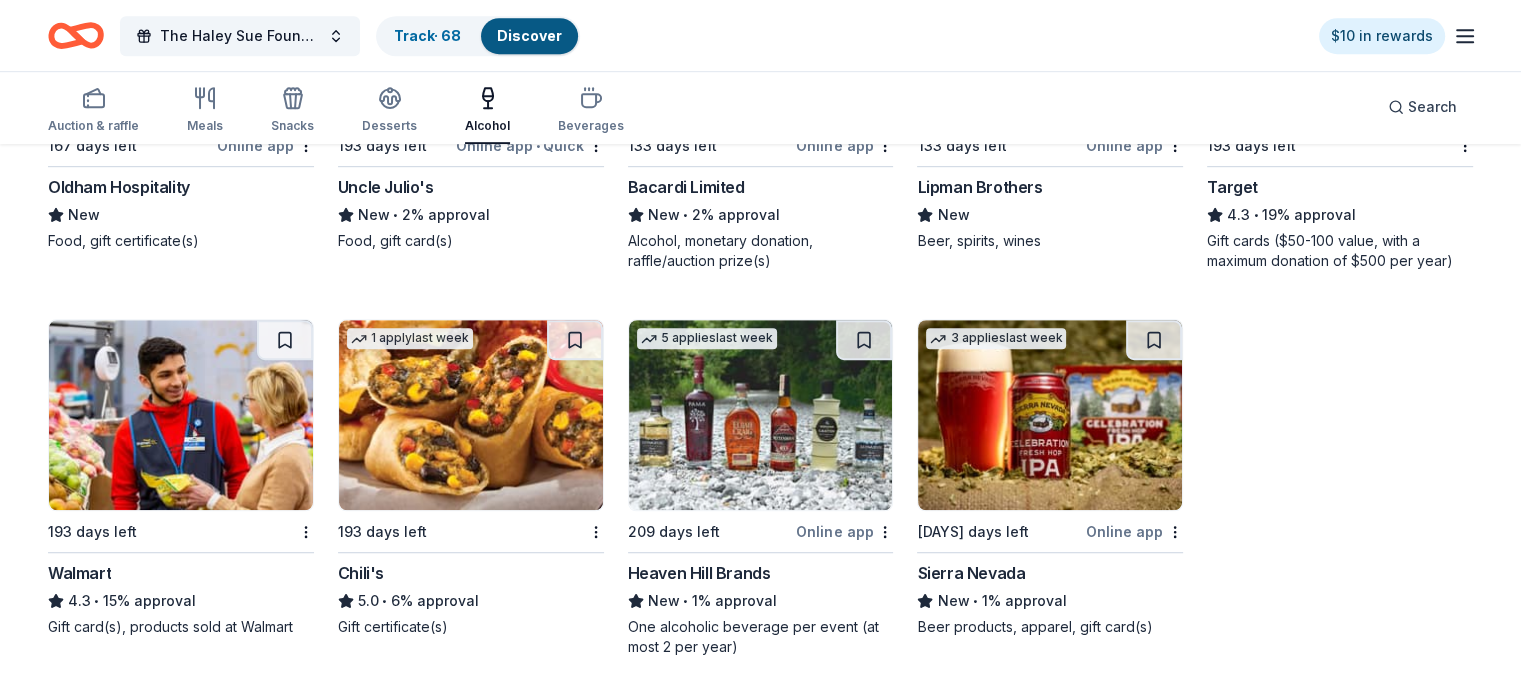 click at bounding box center (1050, 415) 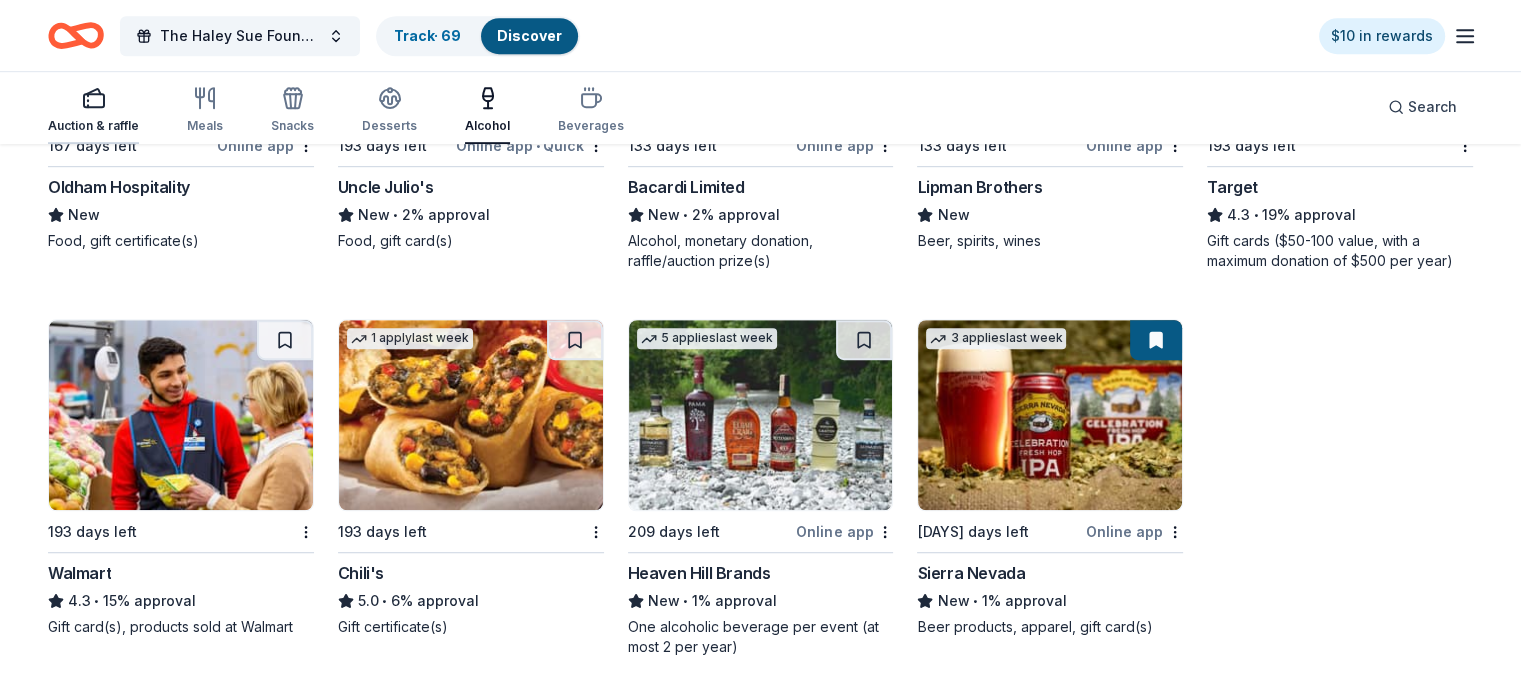 click on "Auction & raffle" at bounding box center (93, 110) 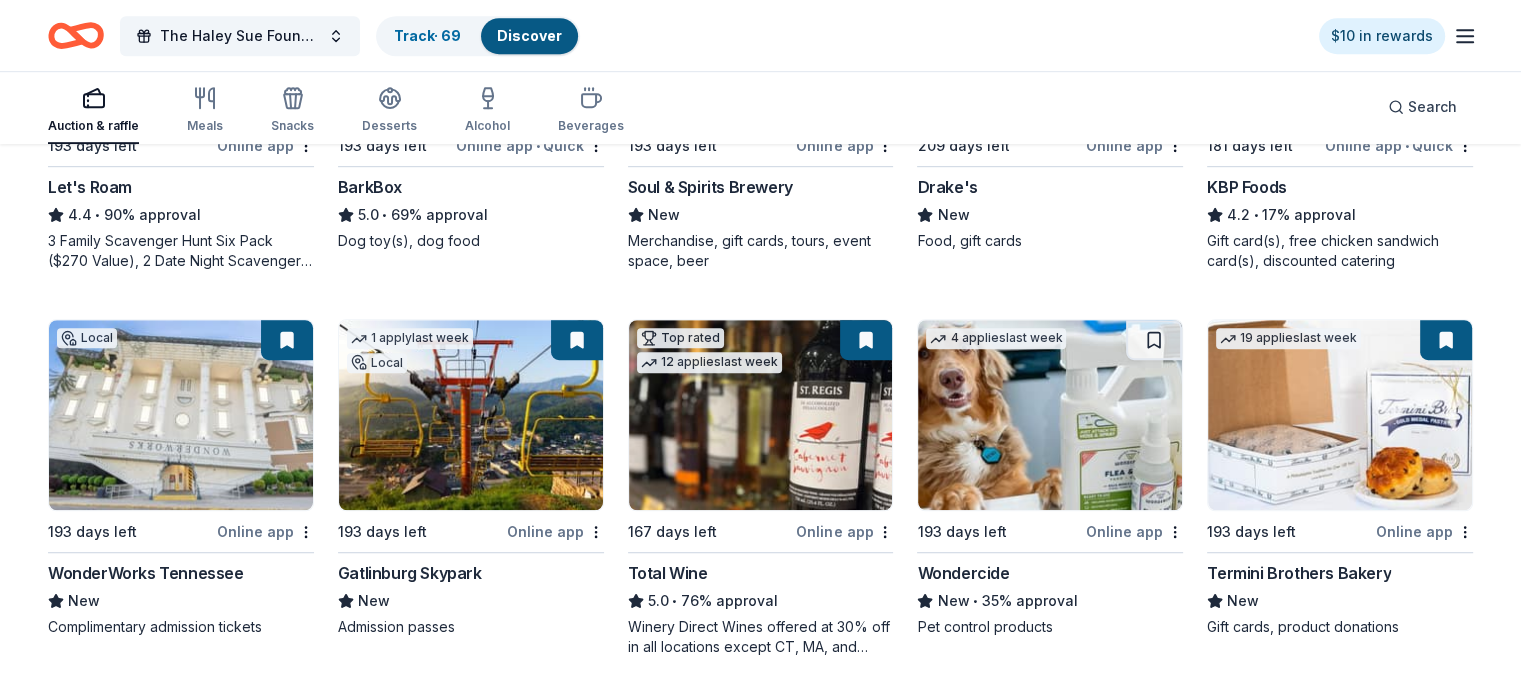 scroll, scrollTop: 0, scrollLeft: 0, axis: both 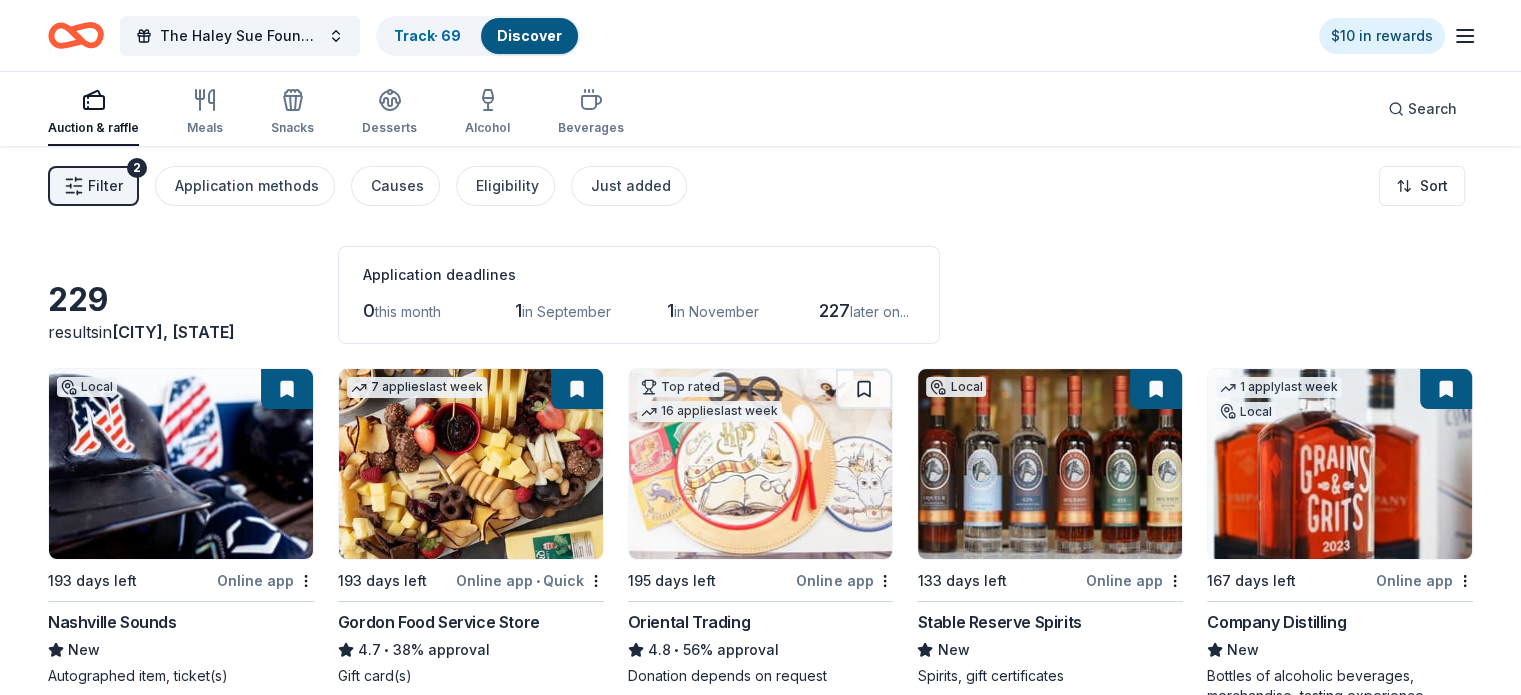 click on "Filter" at bounding box center [105, 186] 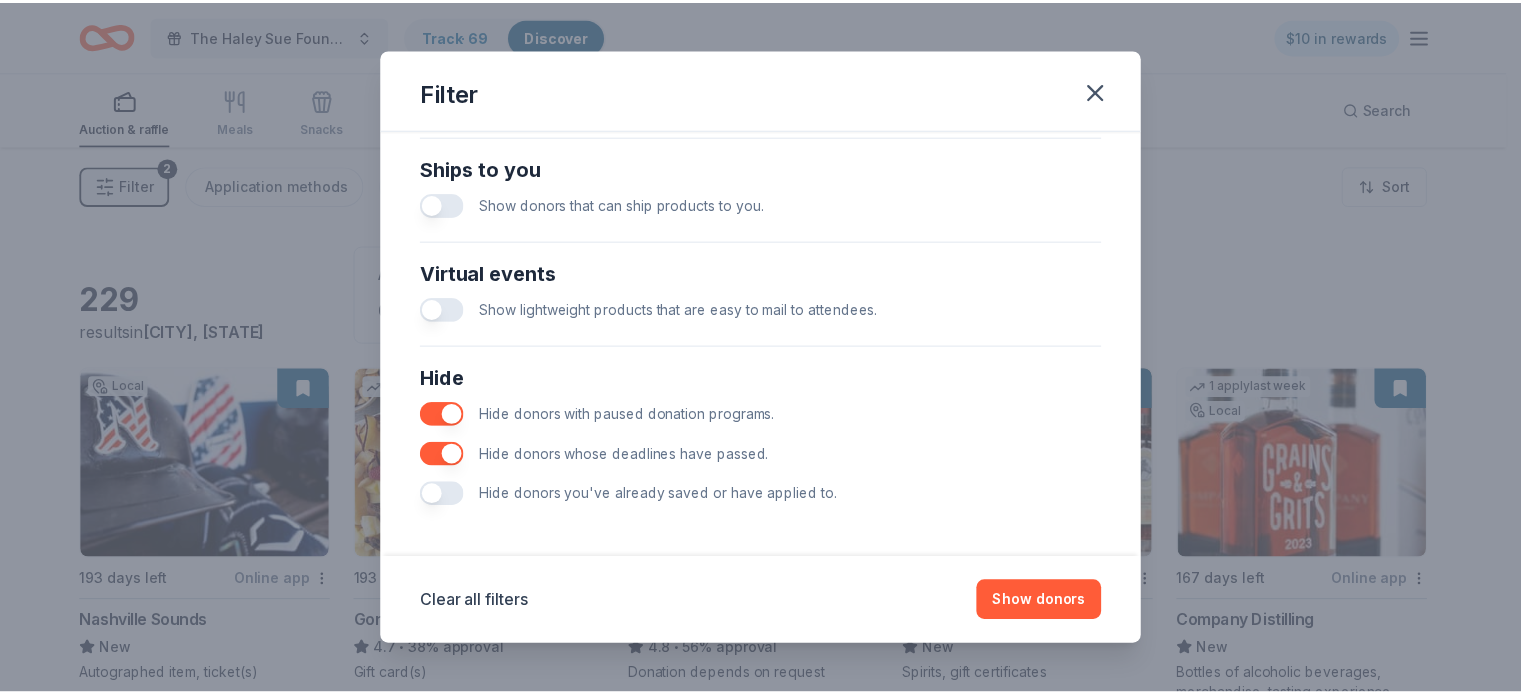 scroll, scrollTop: 888, scrollLeft: 0, axis: vertical 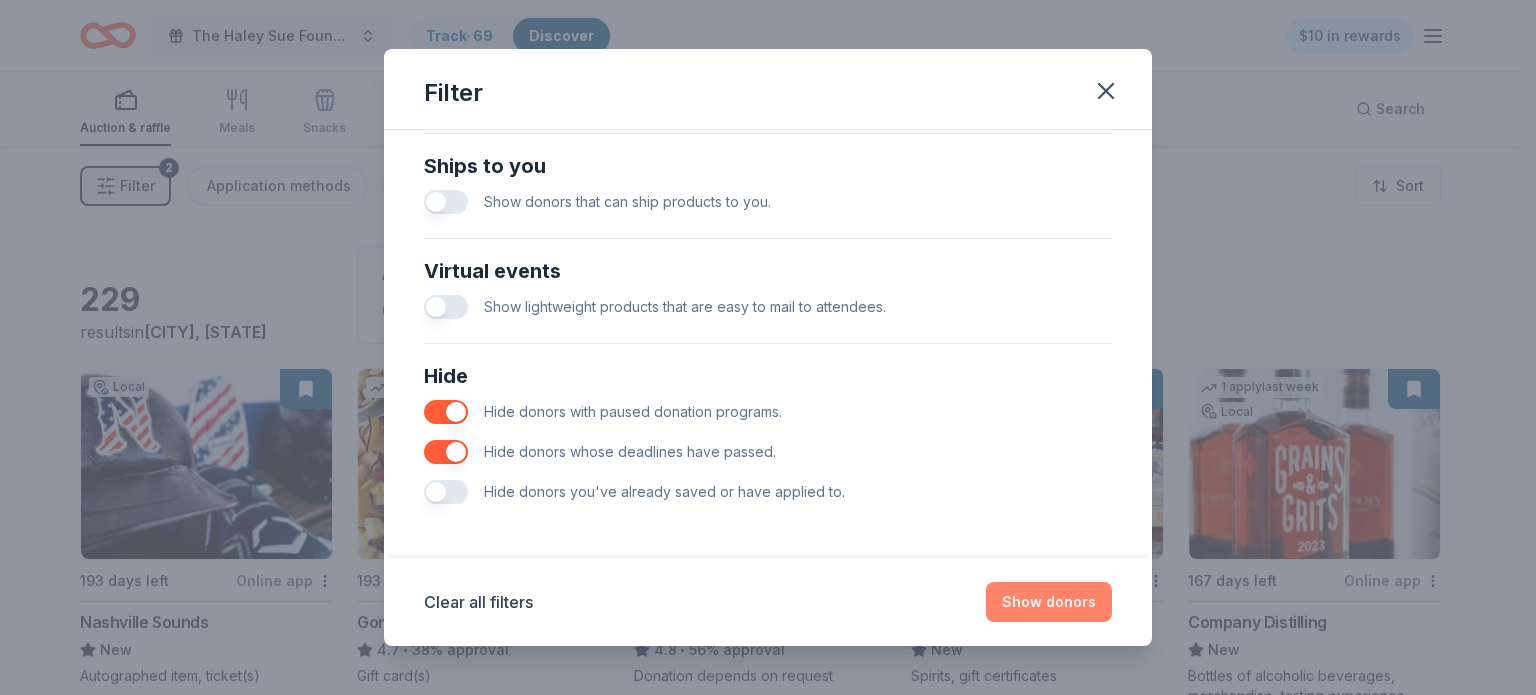 click on "Show    donors" at bounding box center [1049, 602] 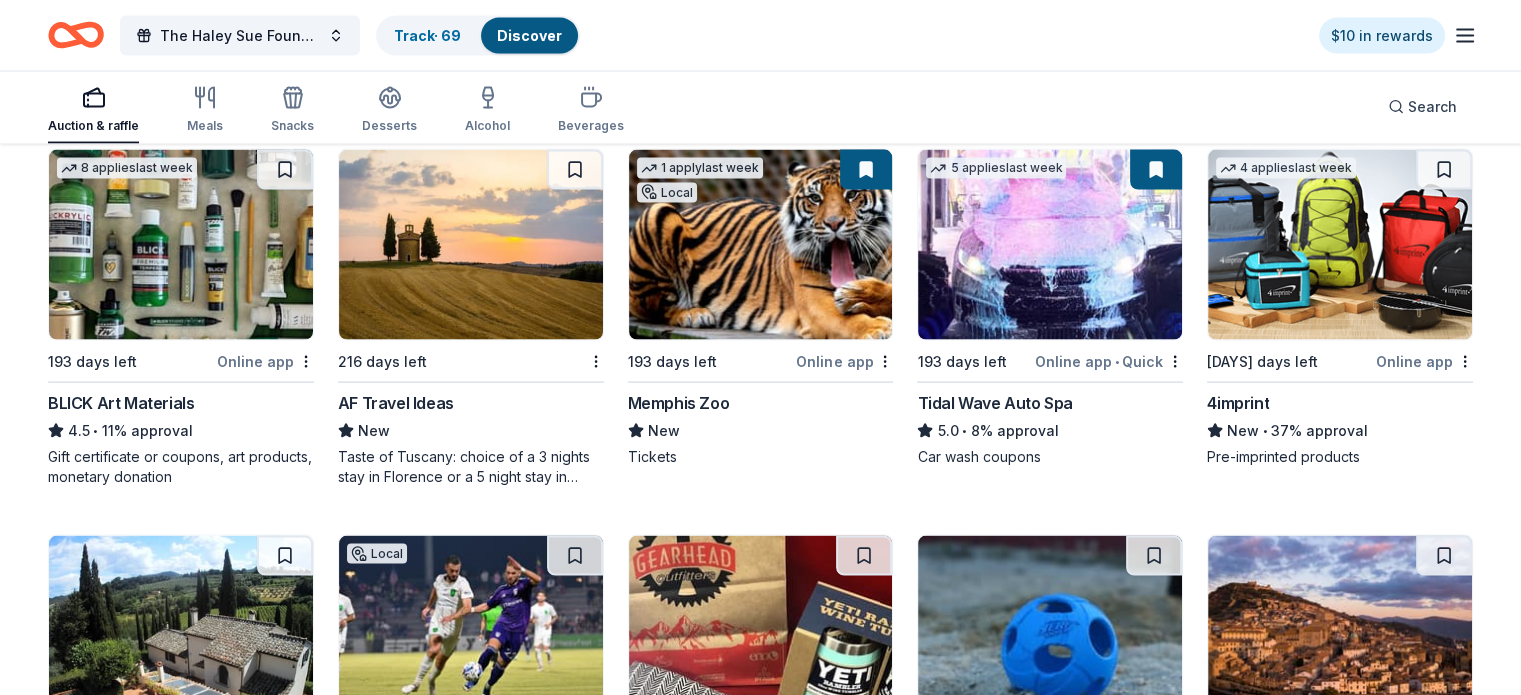 scroll, scrollTop: 4156, scrollLeft: 0, axis: vertical 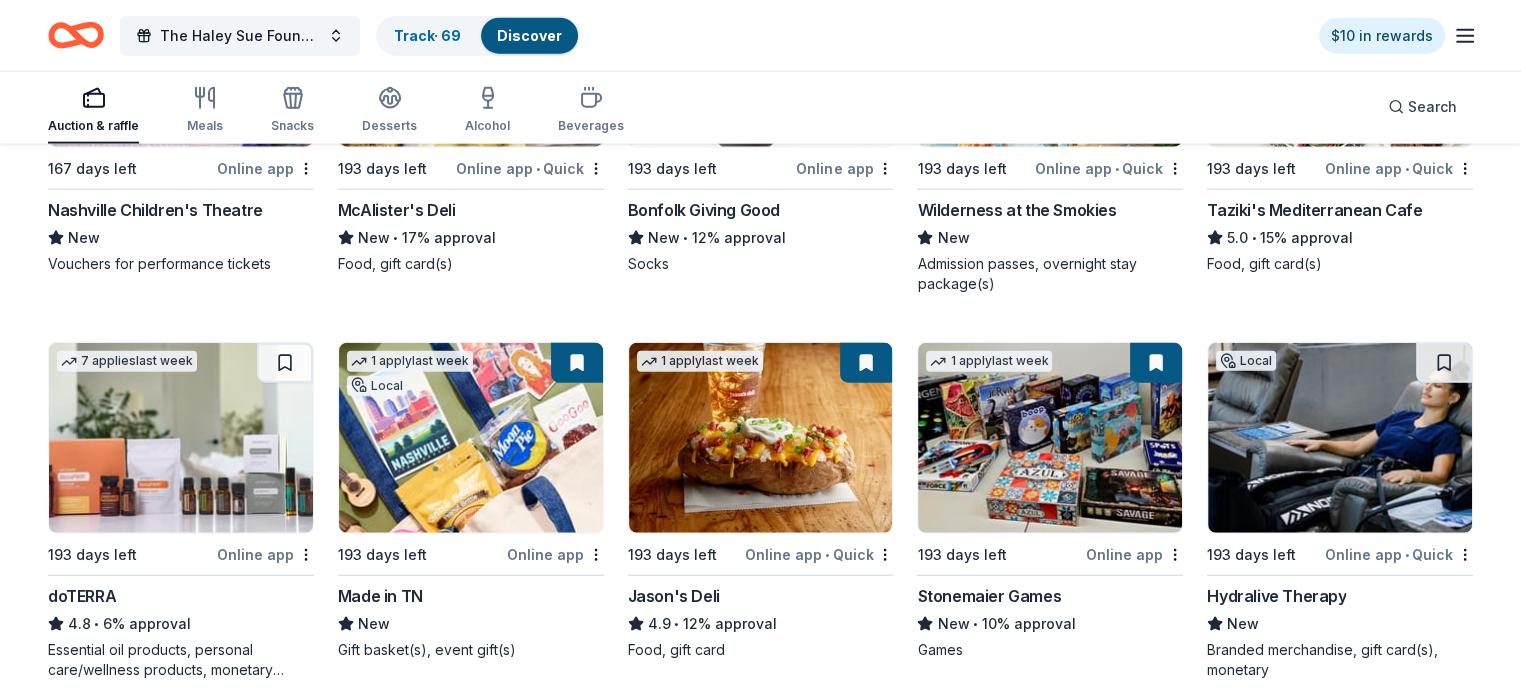 click on "Discover" at bounding box center [529, 35] 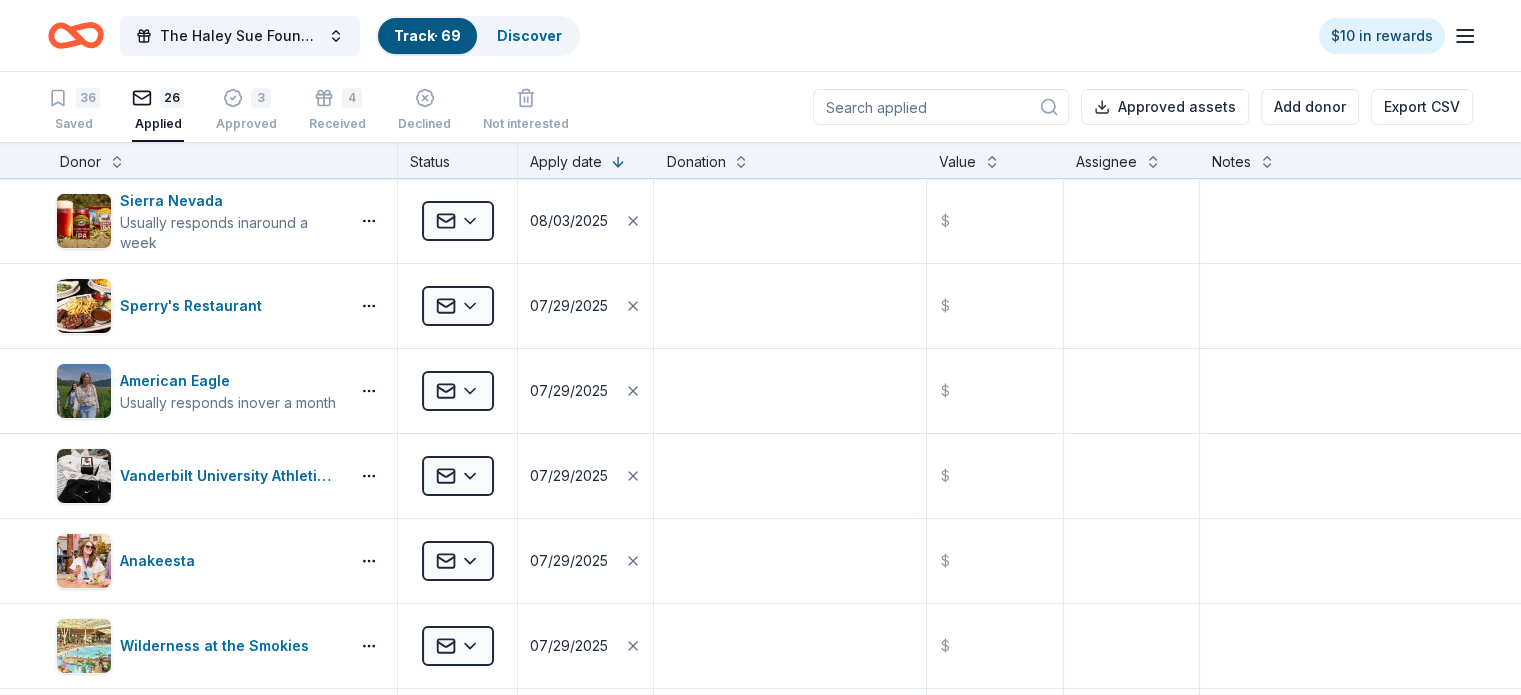 click on "Applied" at bounding box center (158, 124) 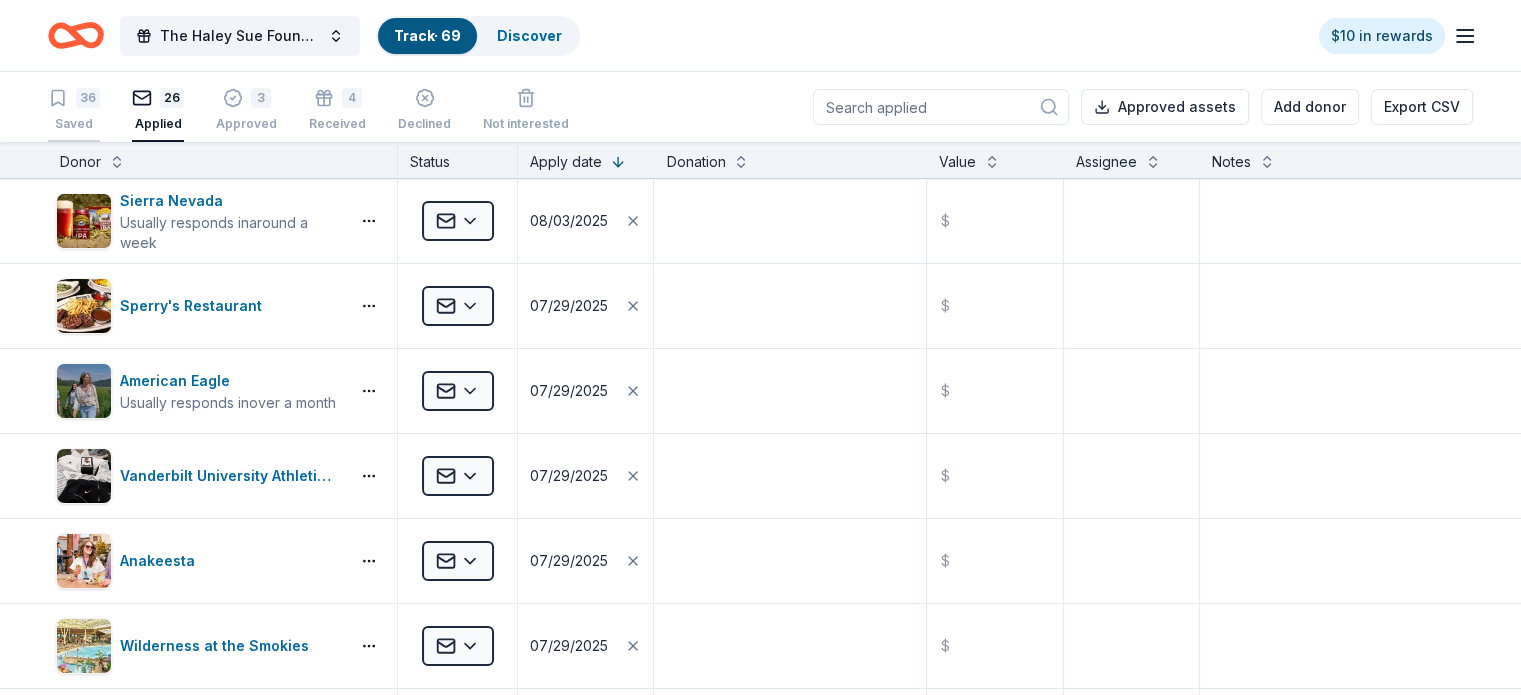 click on "Saved" at bounding box center [74, 124] 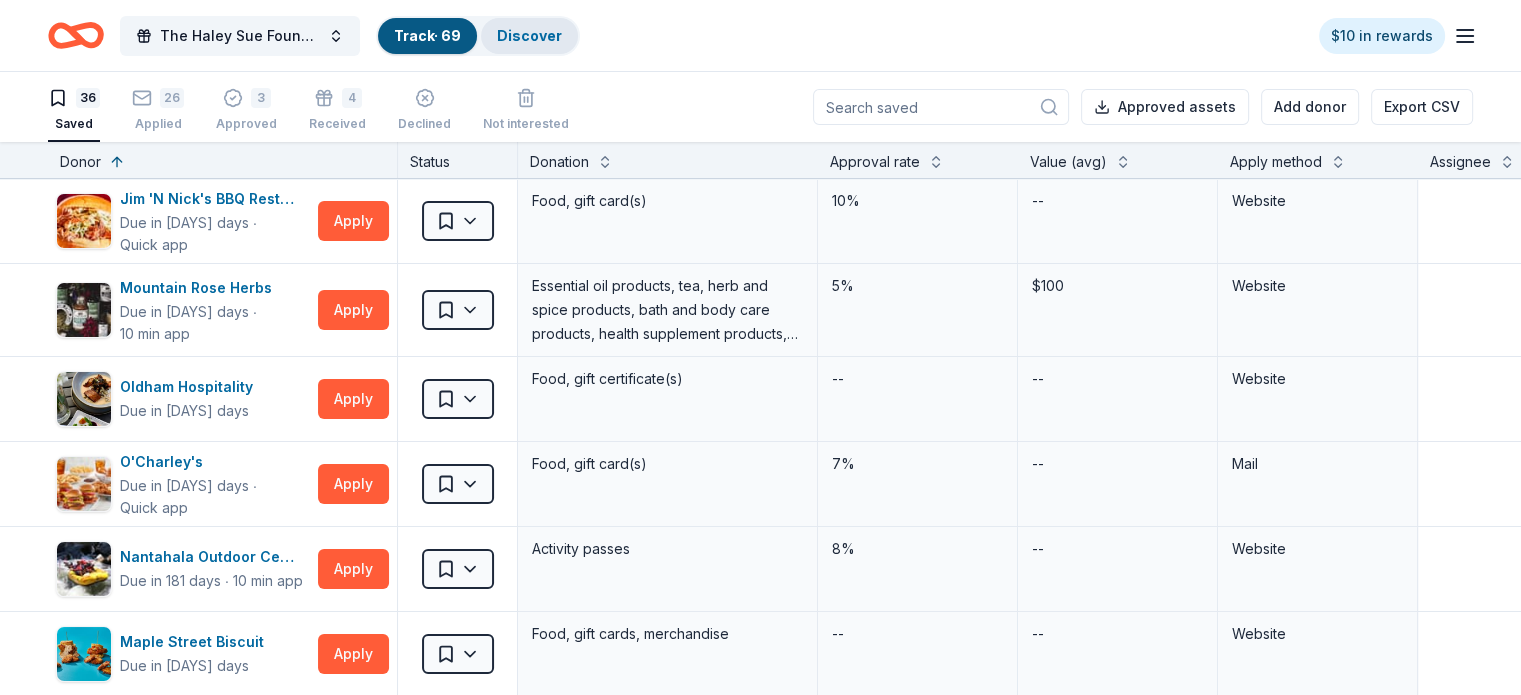 click on "Discover" at bounding box center (529, 35) 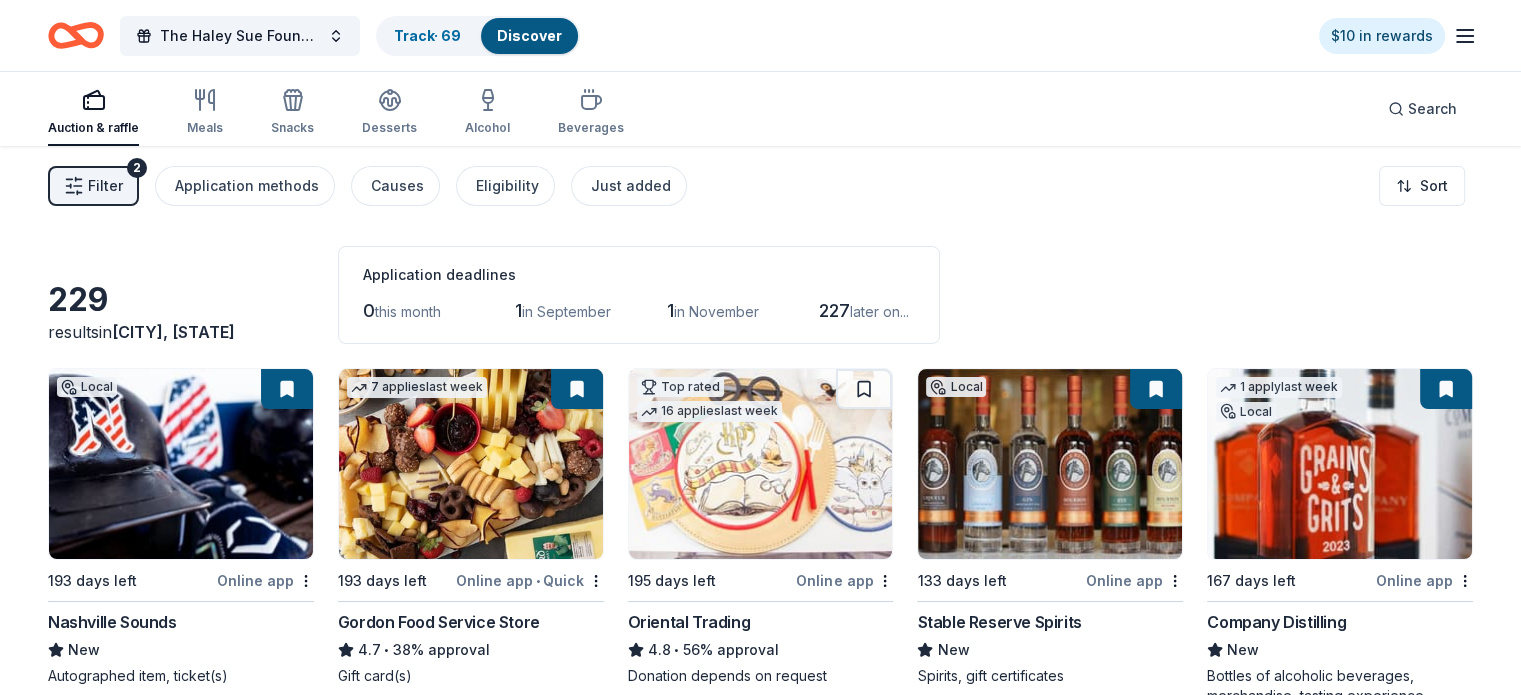 click on "Filter 2" at bounding box center [93, 186] 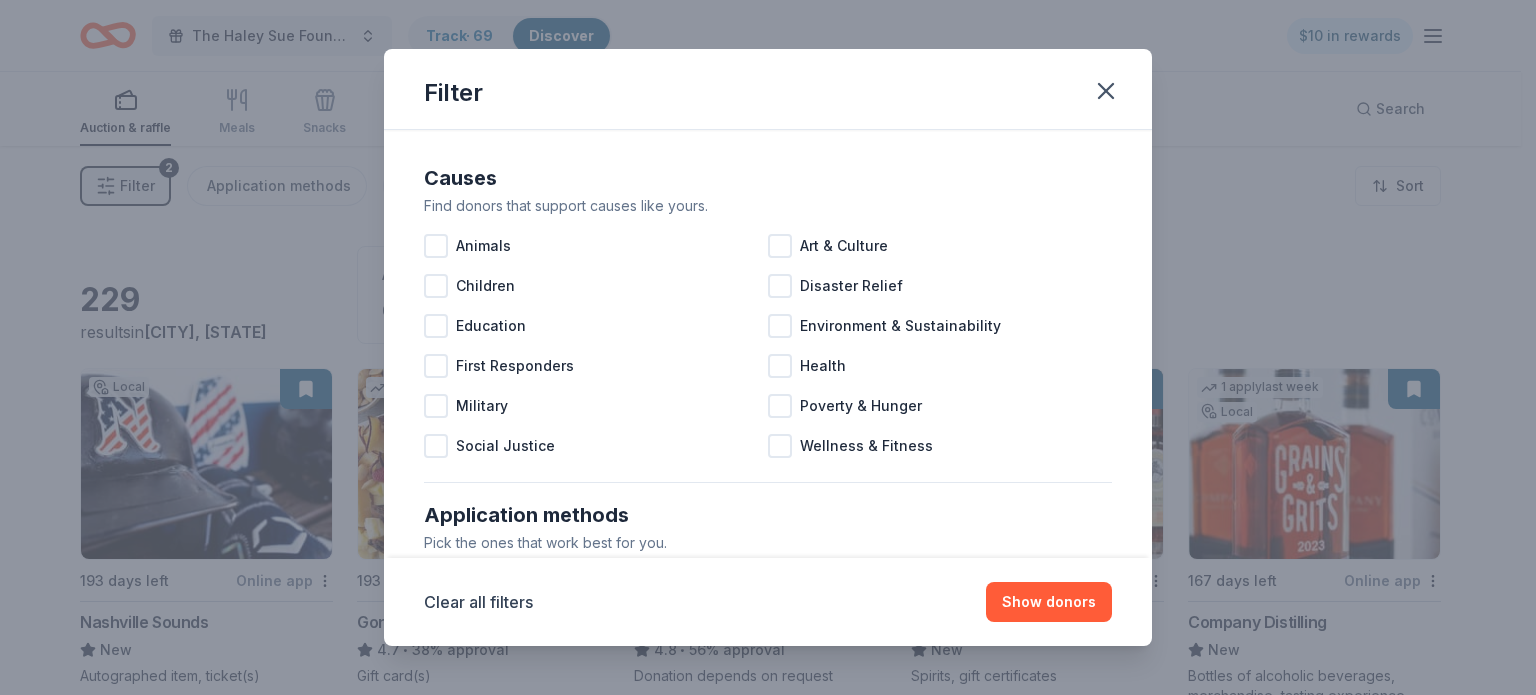 click on "Filter Causes Find donors that support causes like yours. Animals Art & Culture Children Disaster Relief Education Environment & Sustainability First Responders Health Military Poverty & Hunger Social Justice Wellness & Fitness Application methods Pick the ones that work best for you. In app Website Email In person Mail Fax Phone Eligibility Select any that describe you or your organization. Individuals Political Religious Sports Teams For profit Schools Lobbying & advocacy Just added Show donors that were added in the last two months. Ships to you Show donors that can ship products to you. Virtual events Show lightweight products that are easy to mail to attendees. Hide Hide donors with paused donation programs. Hide donors whose deadlines have passed. Hide donors you've already saved or have applied to. Clear all filters Show    donors" at bounding box center [768, 347] 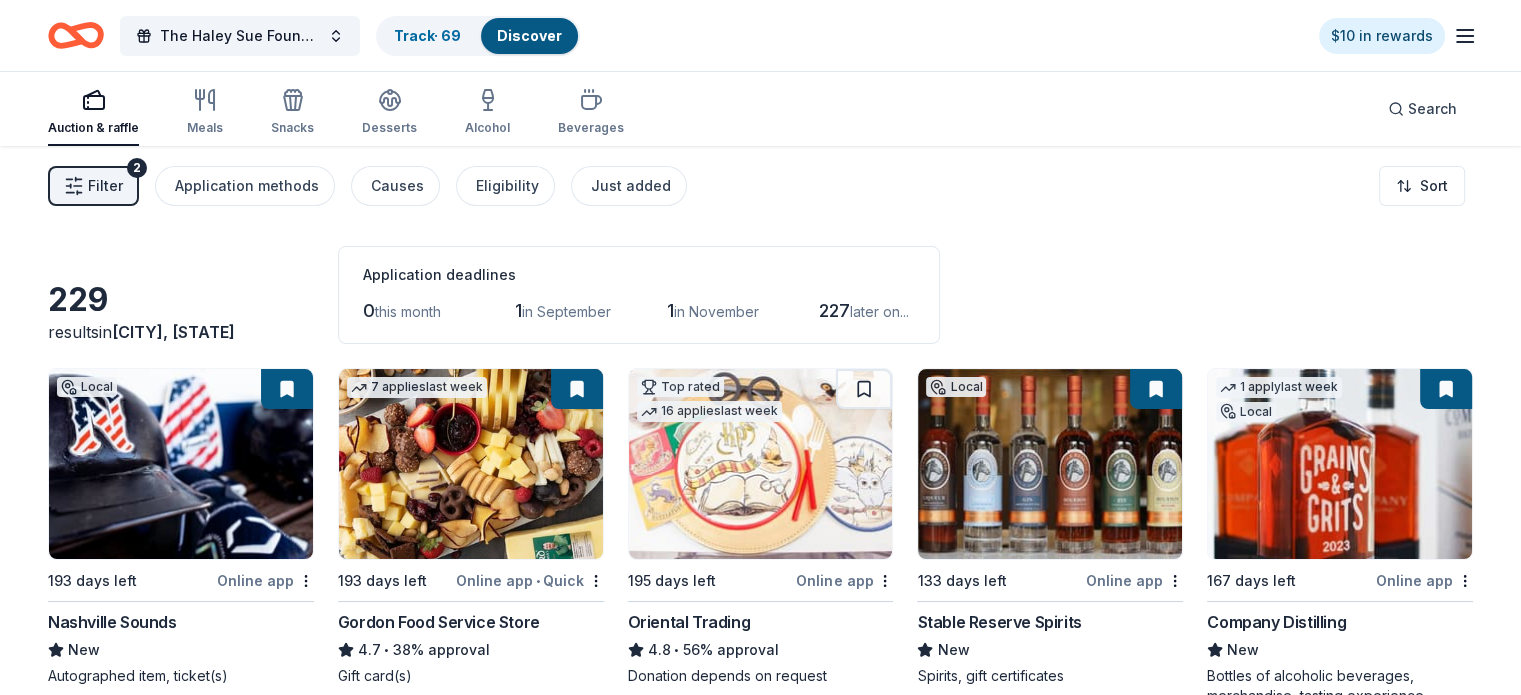 click on "227" at bounding box center (834, 310) 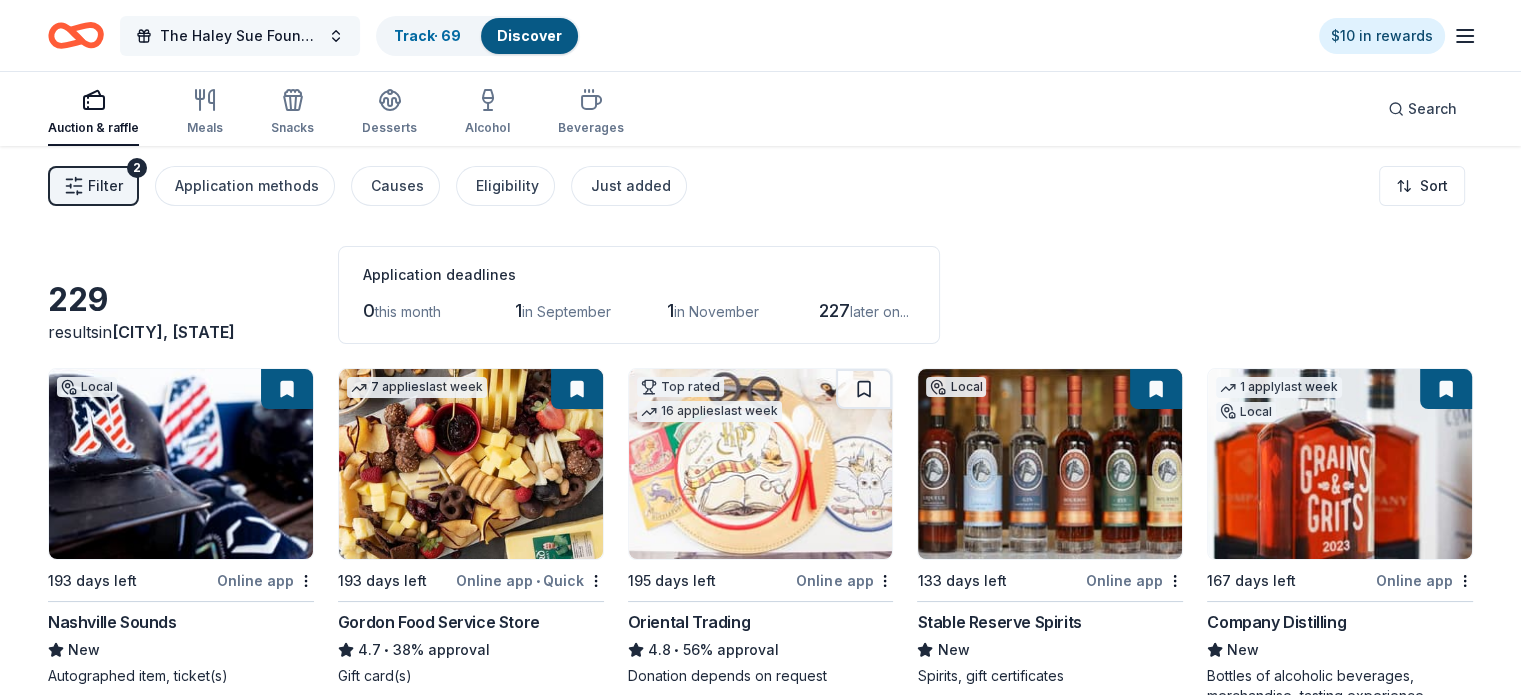 click on "The Haley Sue Foundation Legacy Ball" at bounding box center [240, 36] 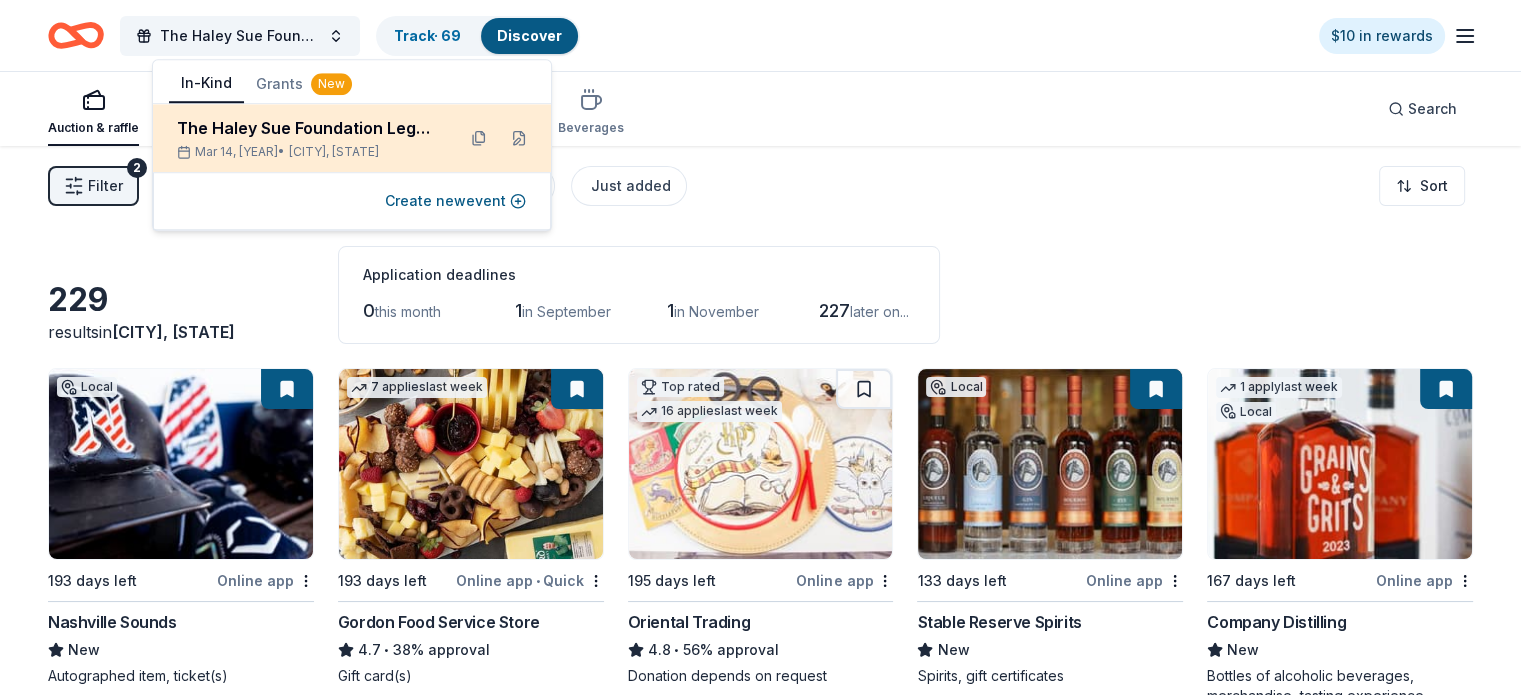 click on "The Haley Sue Foundation Legacy Ball" at bounding box center (308, 128) 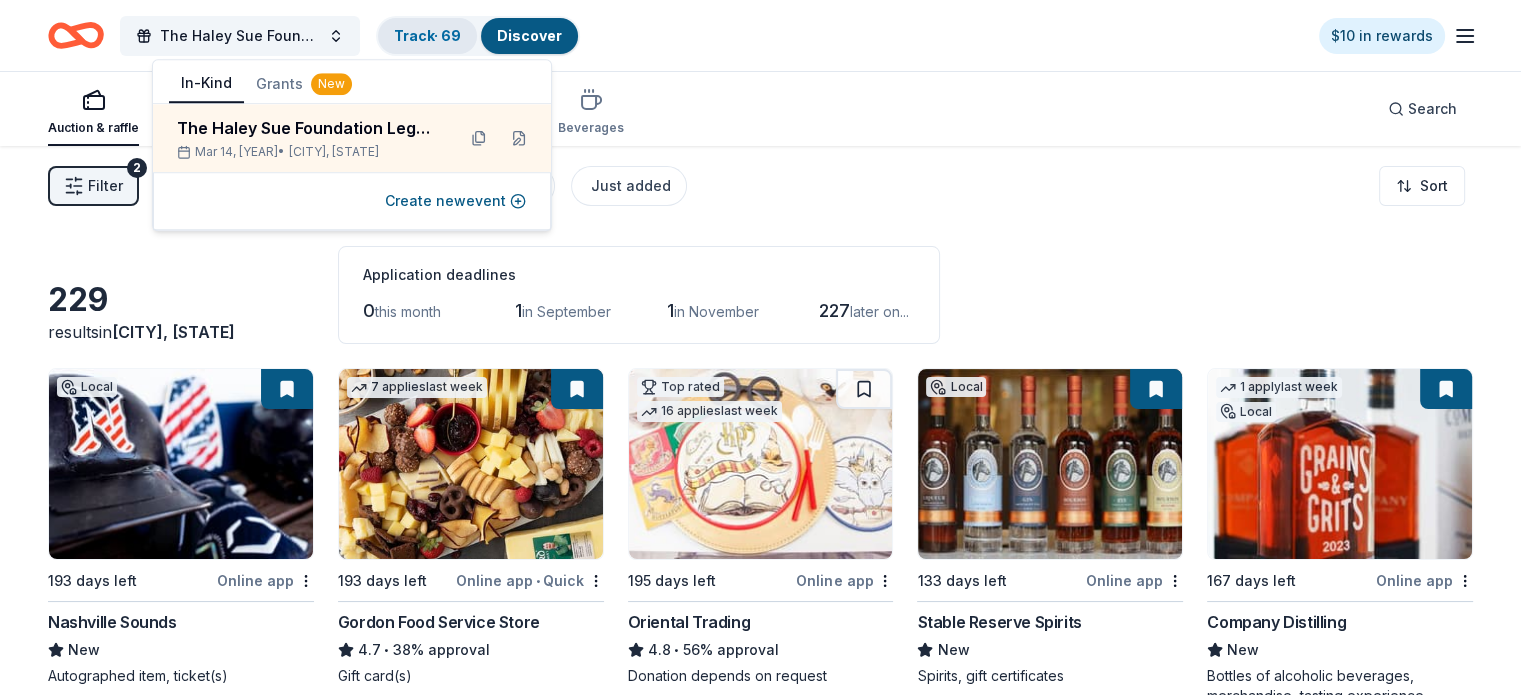 click on "Track  · 69" at bounding box center (427, 35) 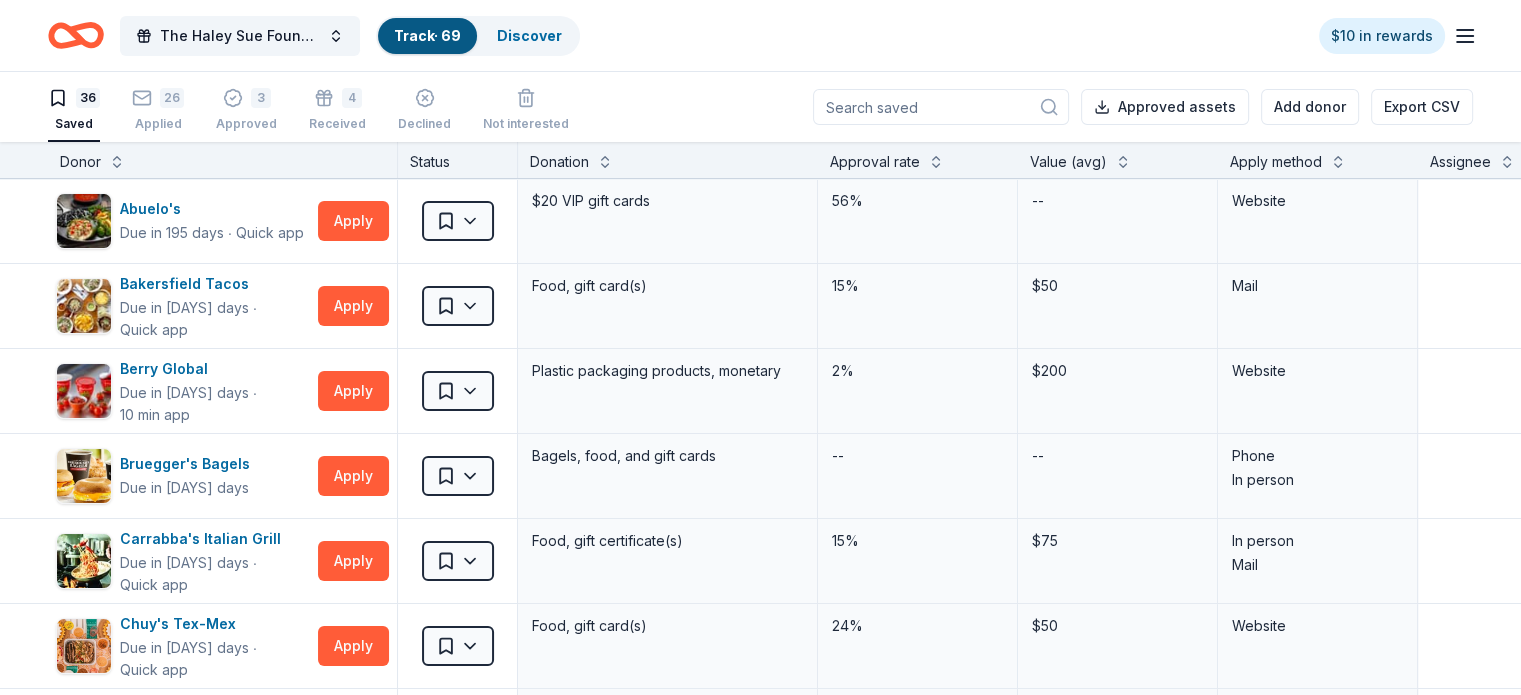 scroll, scrollTop: 0, scrollLeft: 0, axis: both 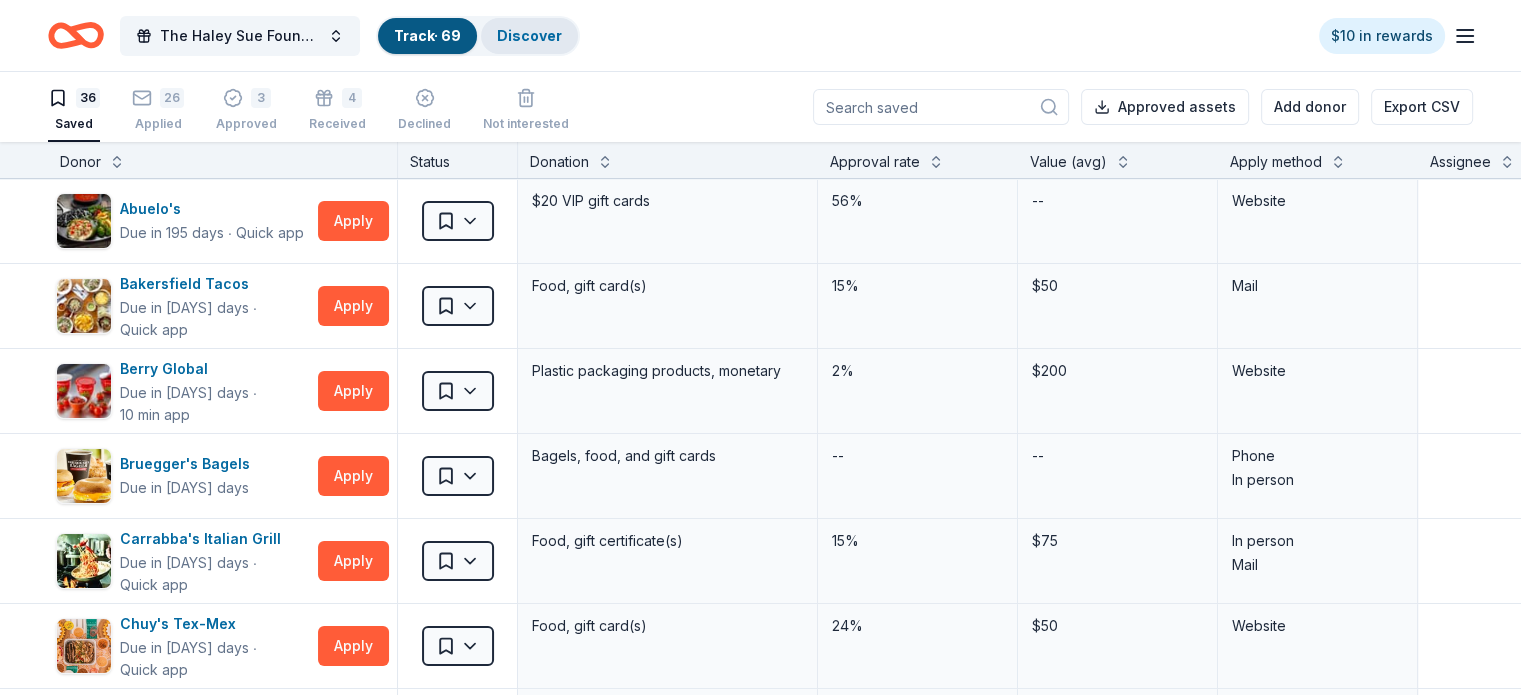 click on "Discover" at bounding box center [529, 35] 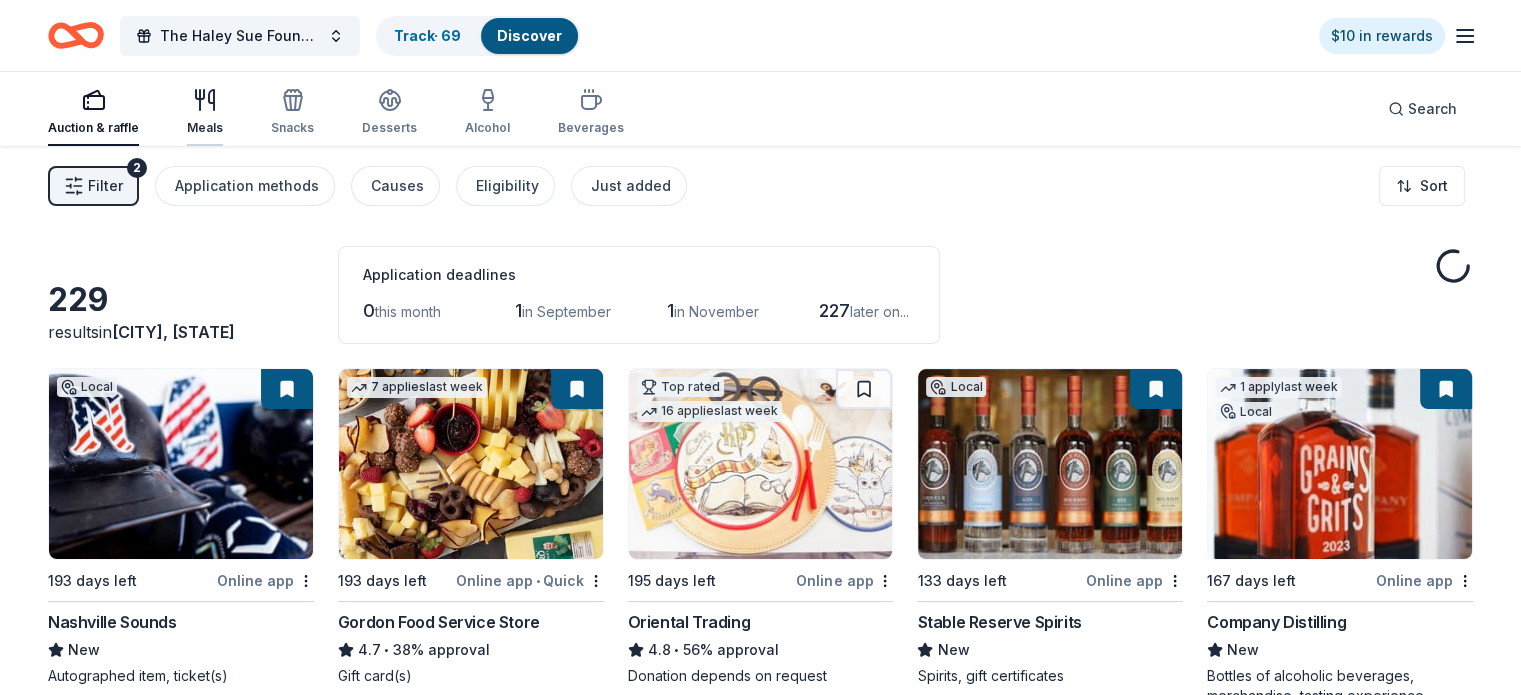 click 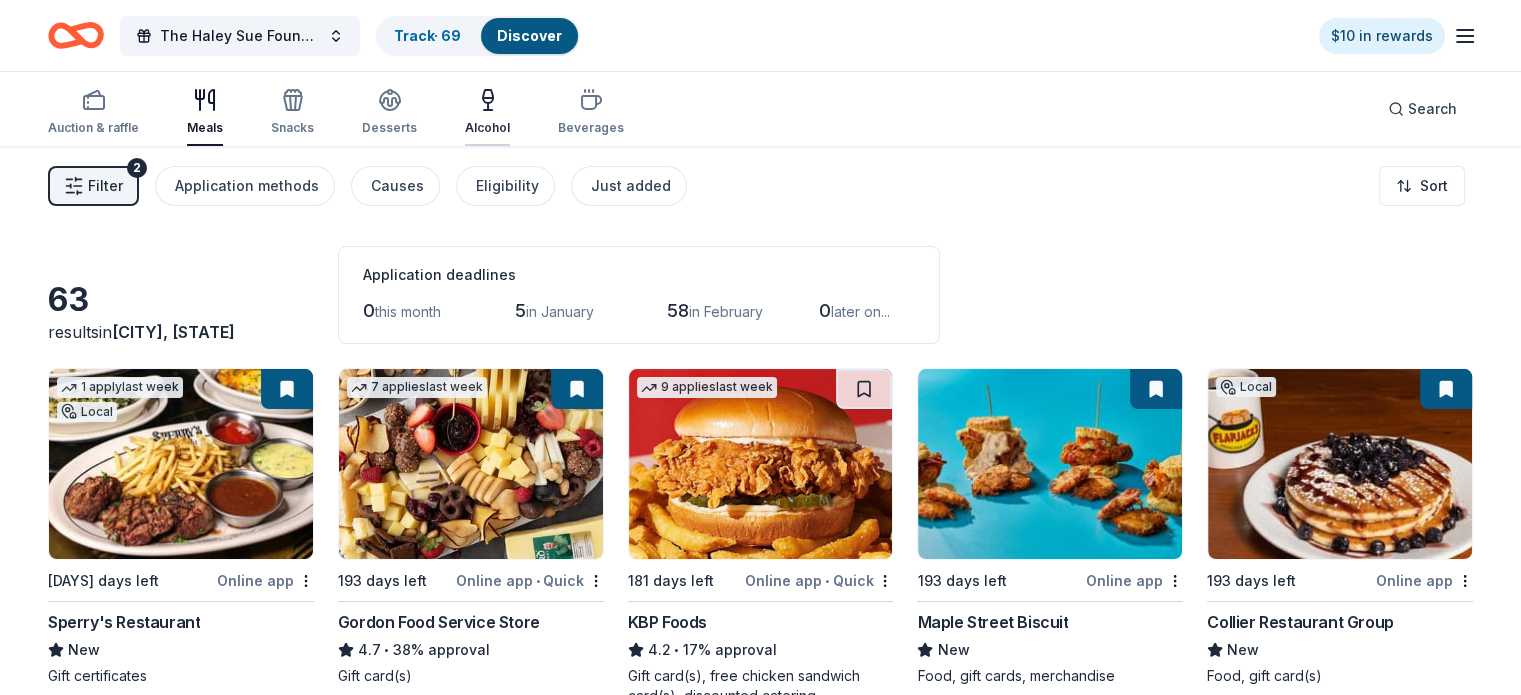 click on "Alcohol" at bounding box center (487, 112) 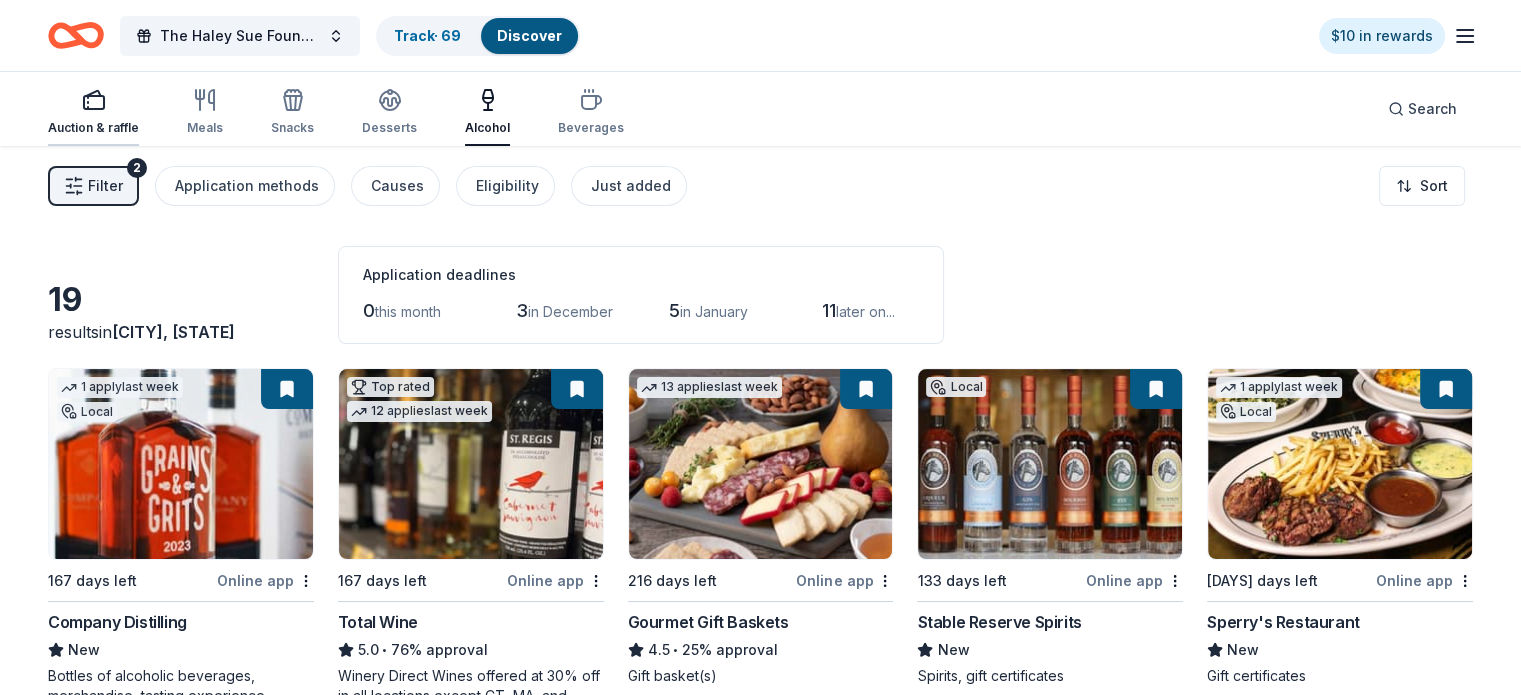 click 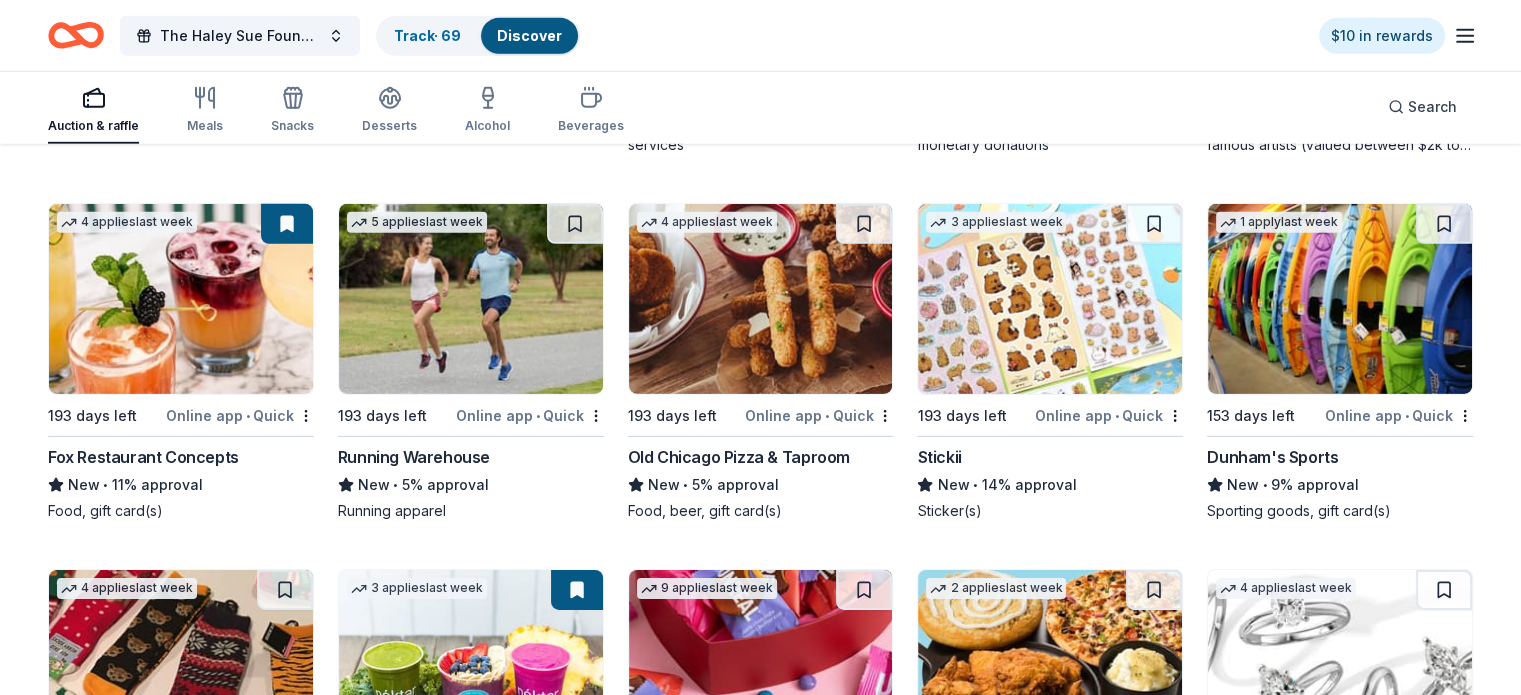 scroll, scrollTop: 6284, scrollLeft: 0, axis: vertical 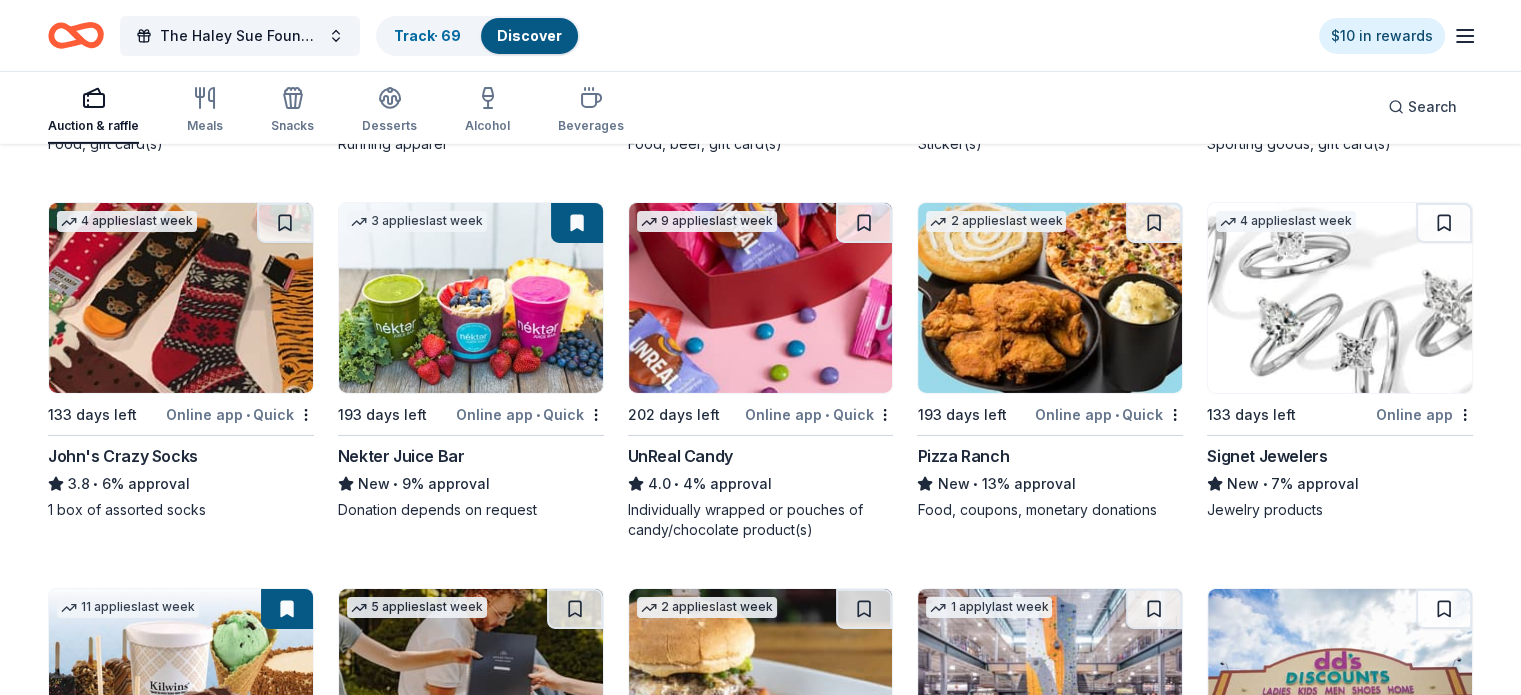 drag, startPoint x: 1530, startPoint y: 586, endPoint x: 1516, endPoint y: 652, distance: 67.46851 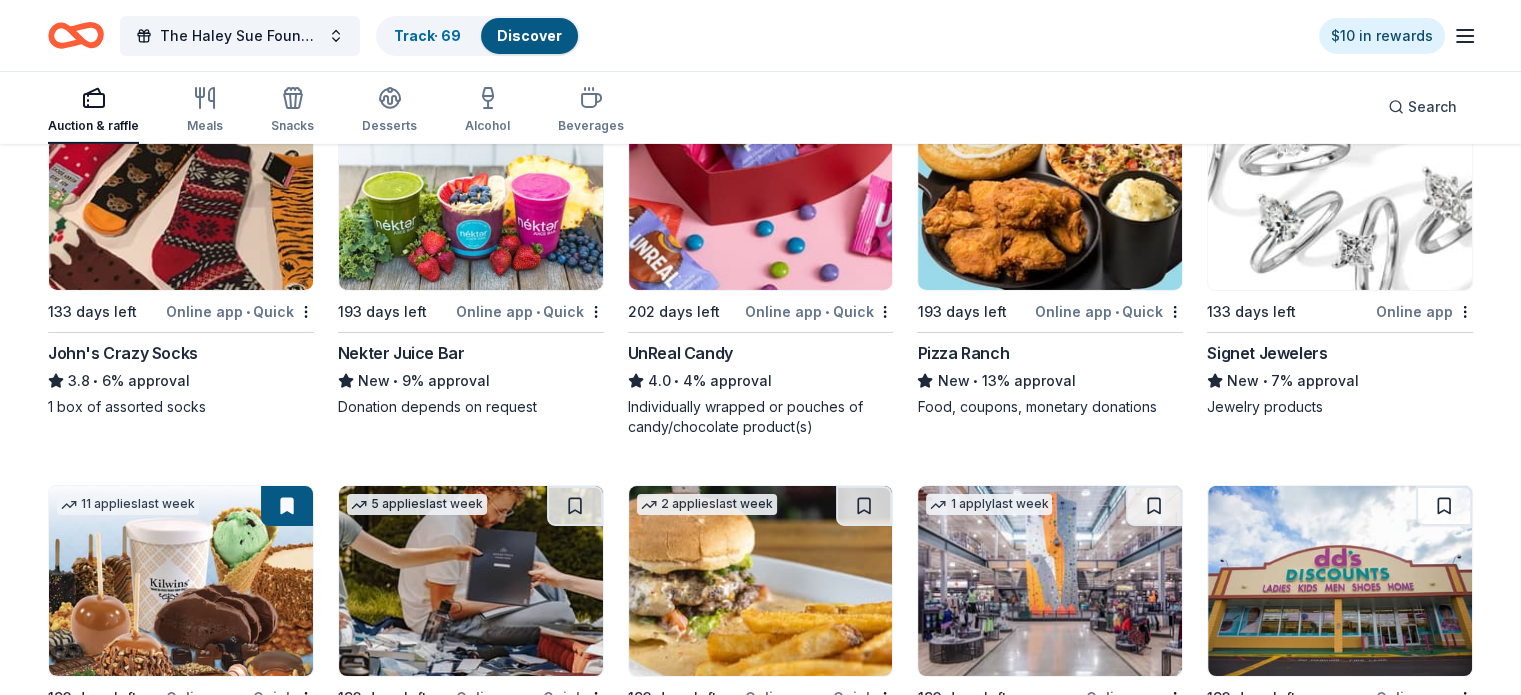 scroll, scrollTop: 6788, scrollLeft: 0, axis: vertical 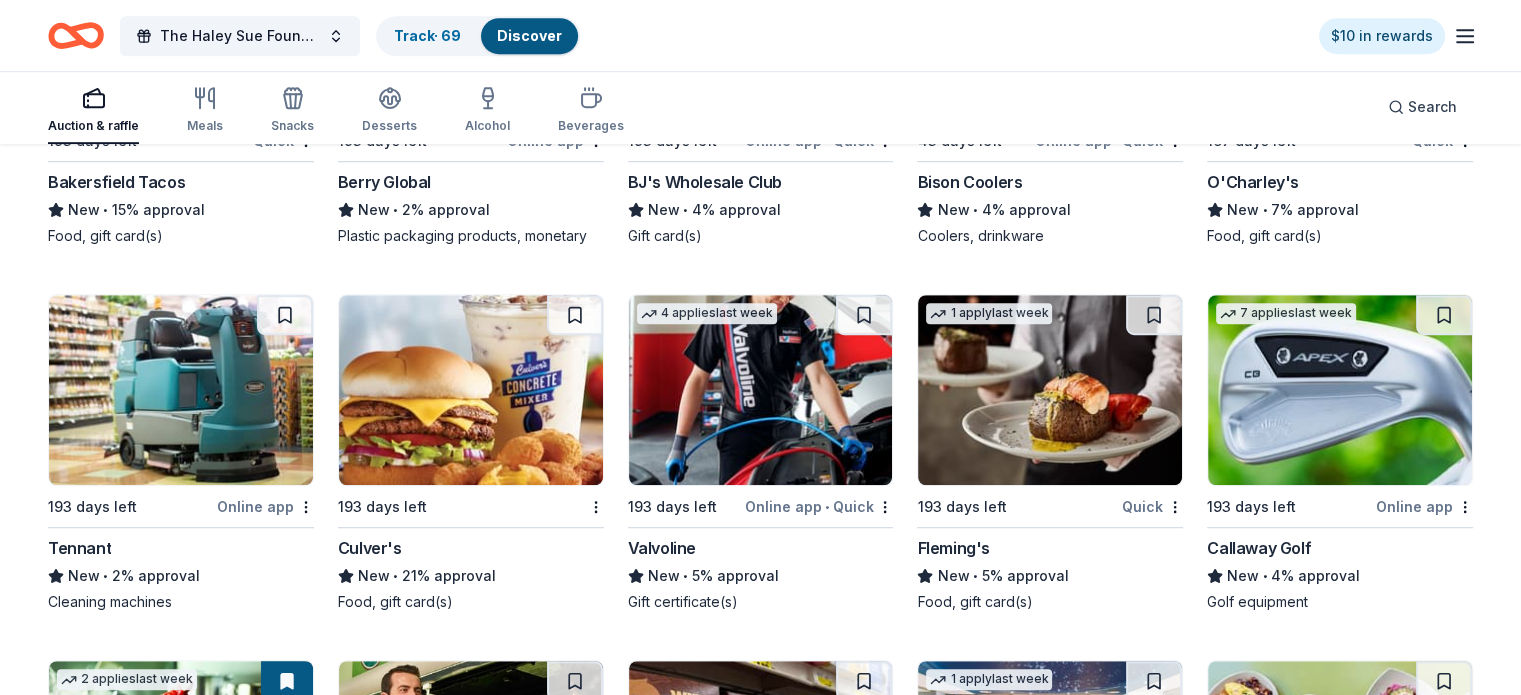 click on "Callaway Golf" at bounding box center (1259, 548) 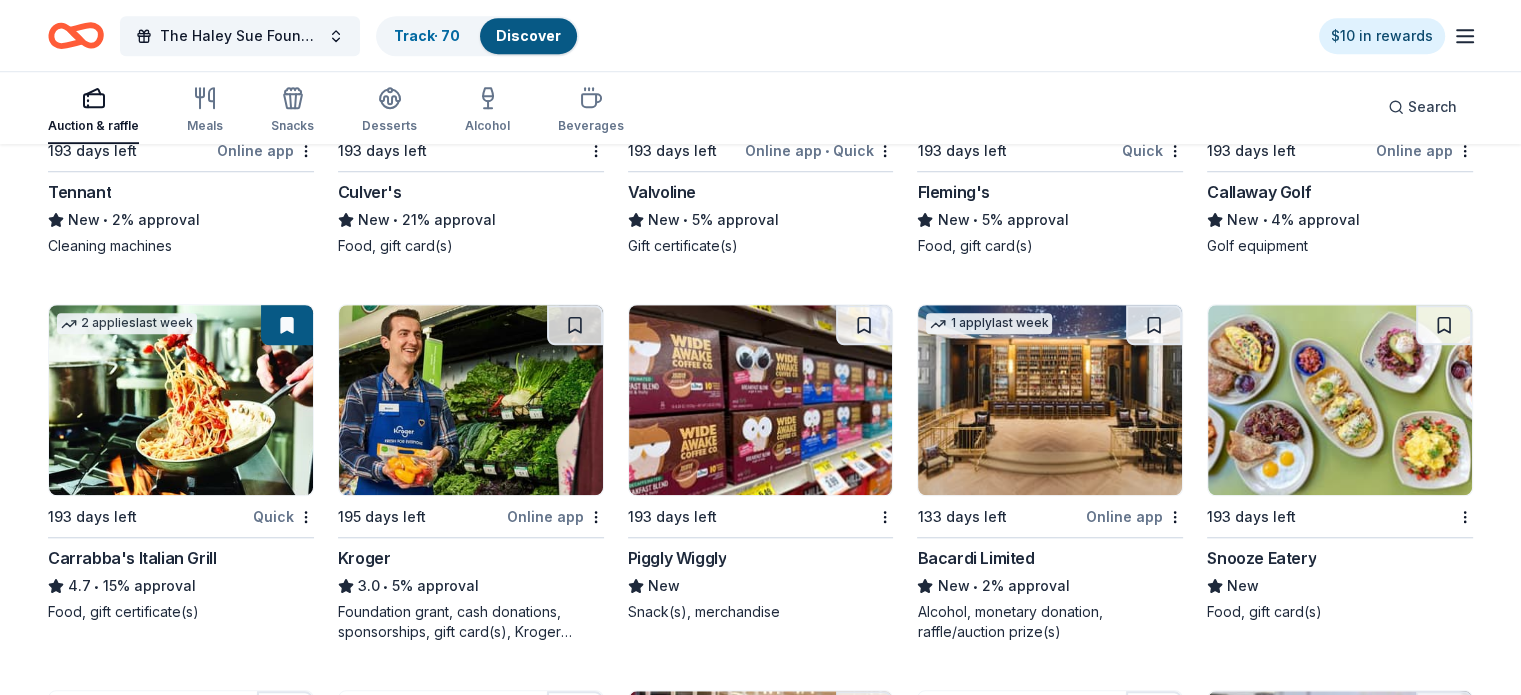 scroll, scrollTop: 9220, scrollLeft: 0, axis: vertical 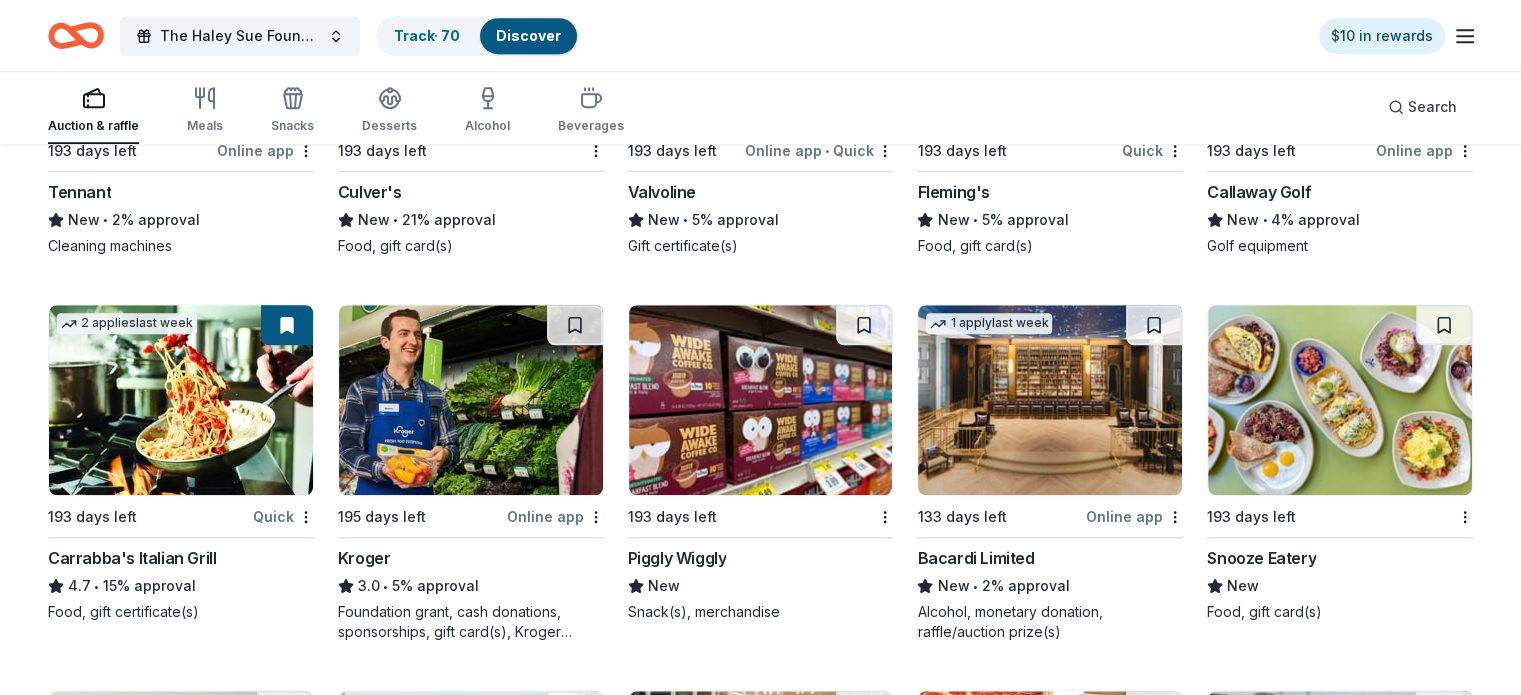 click on "Snooze Eatery" at bounding box center (1261, 558) 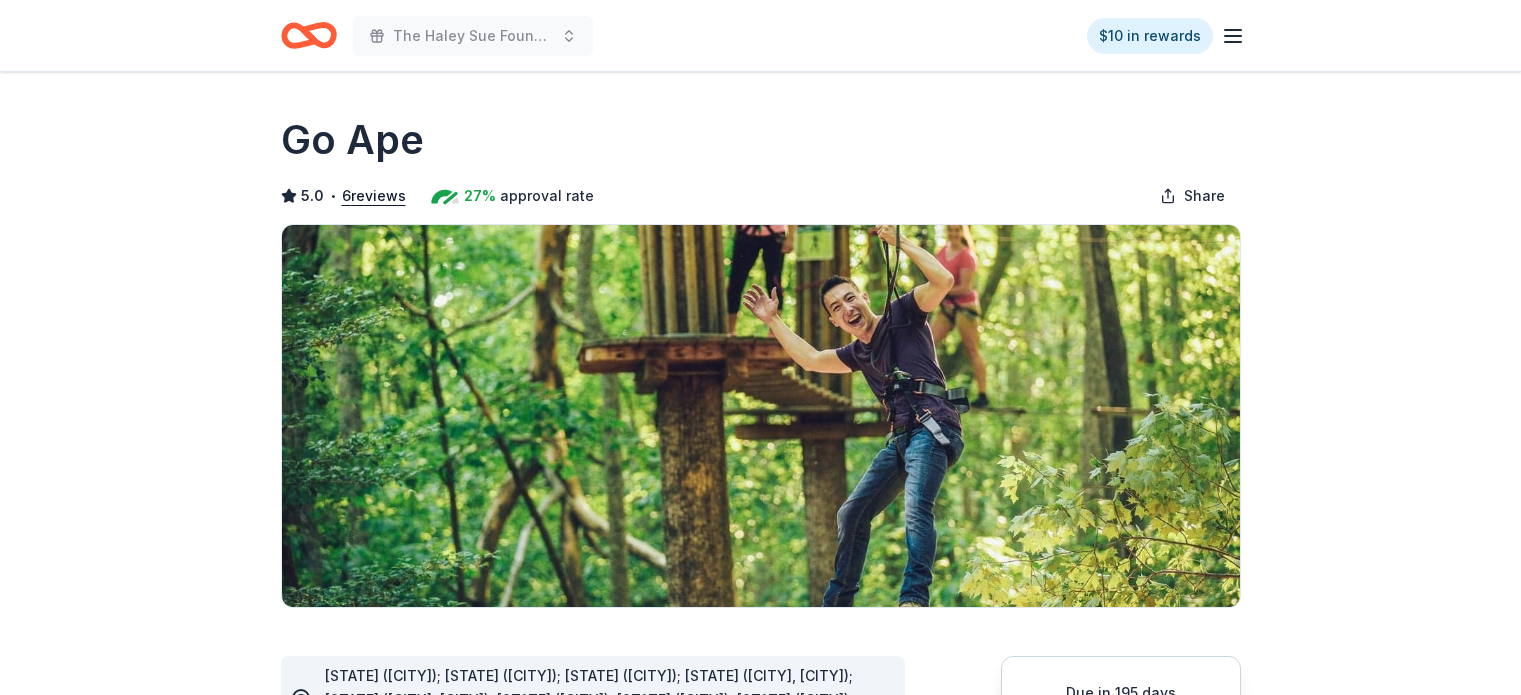 scroll, scrollTop: 0, scrollLeft: 0, axis: both 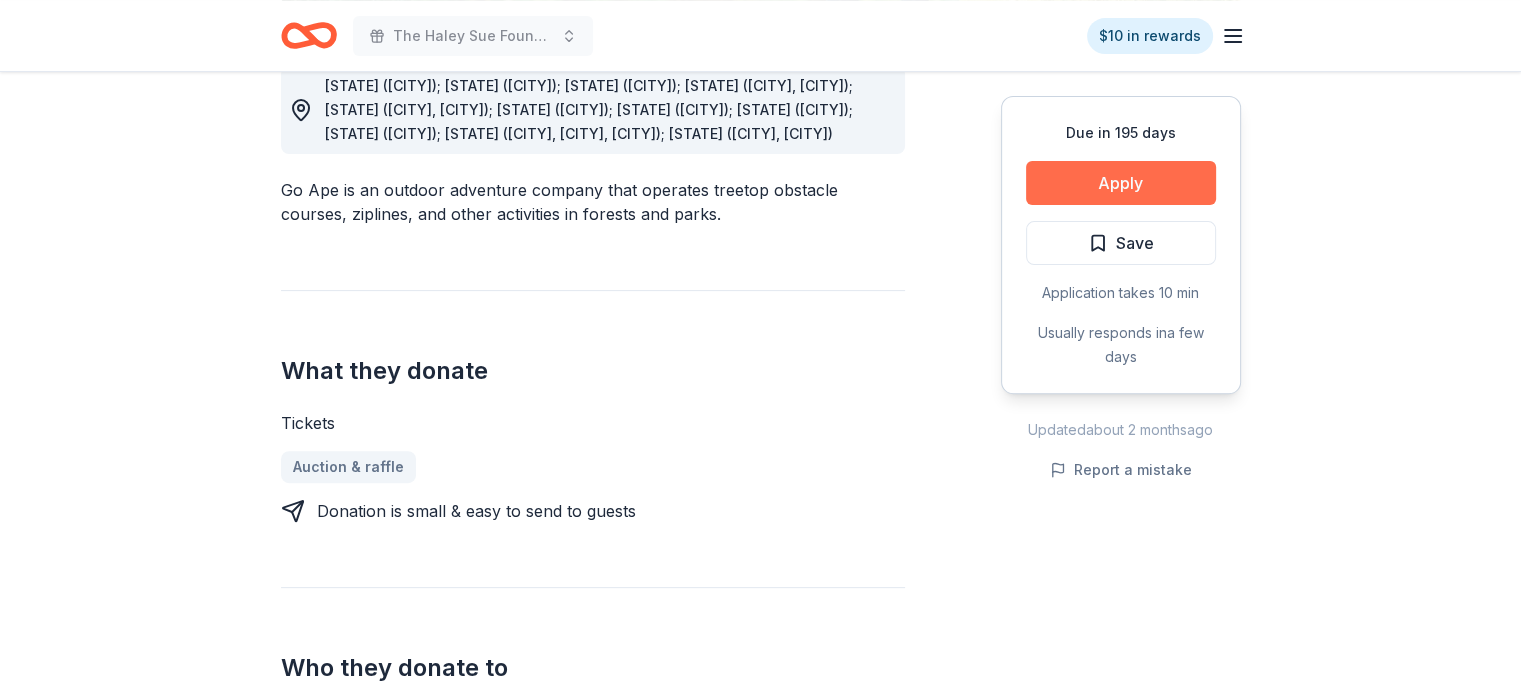 click on "Apply" at bounding box center (1121, 183) 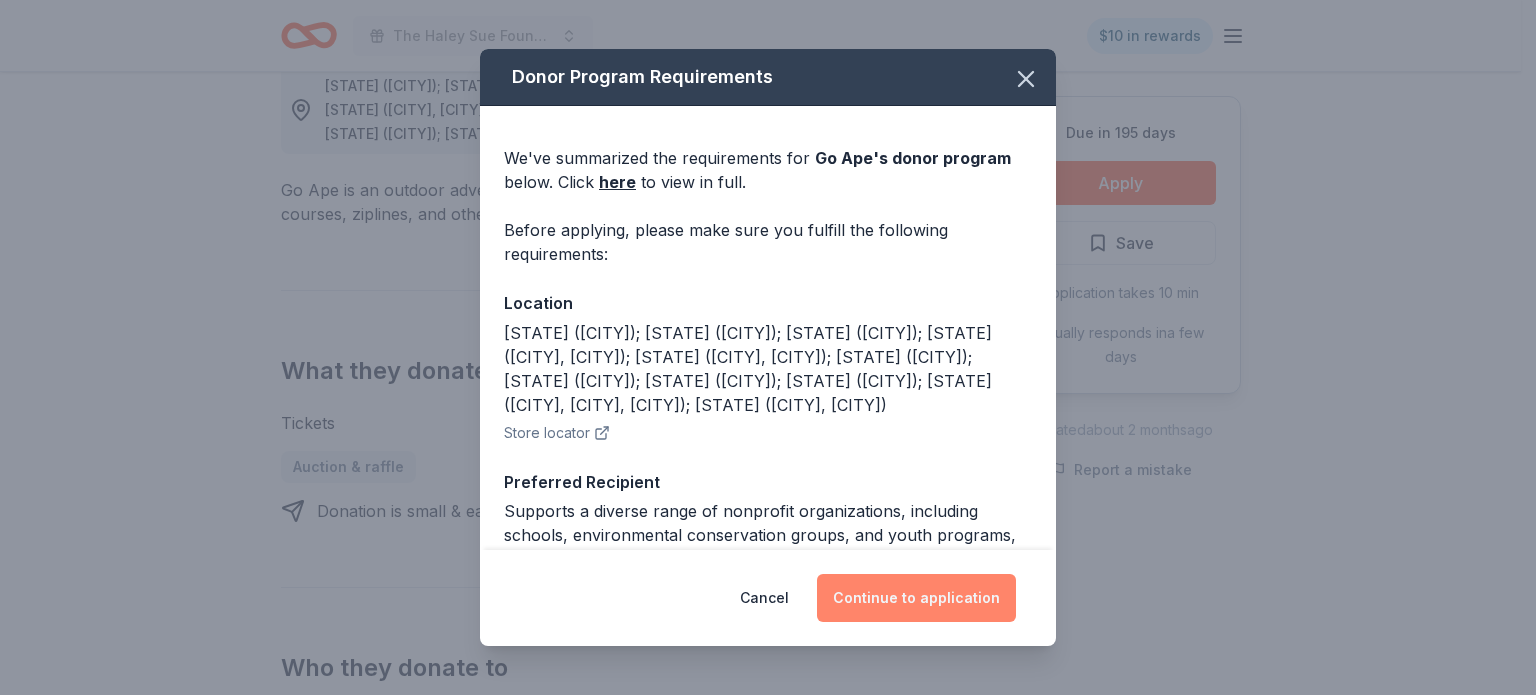 click on "Continue to application" at bounding box center (916, 598) 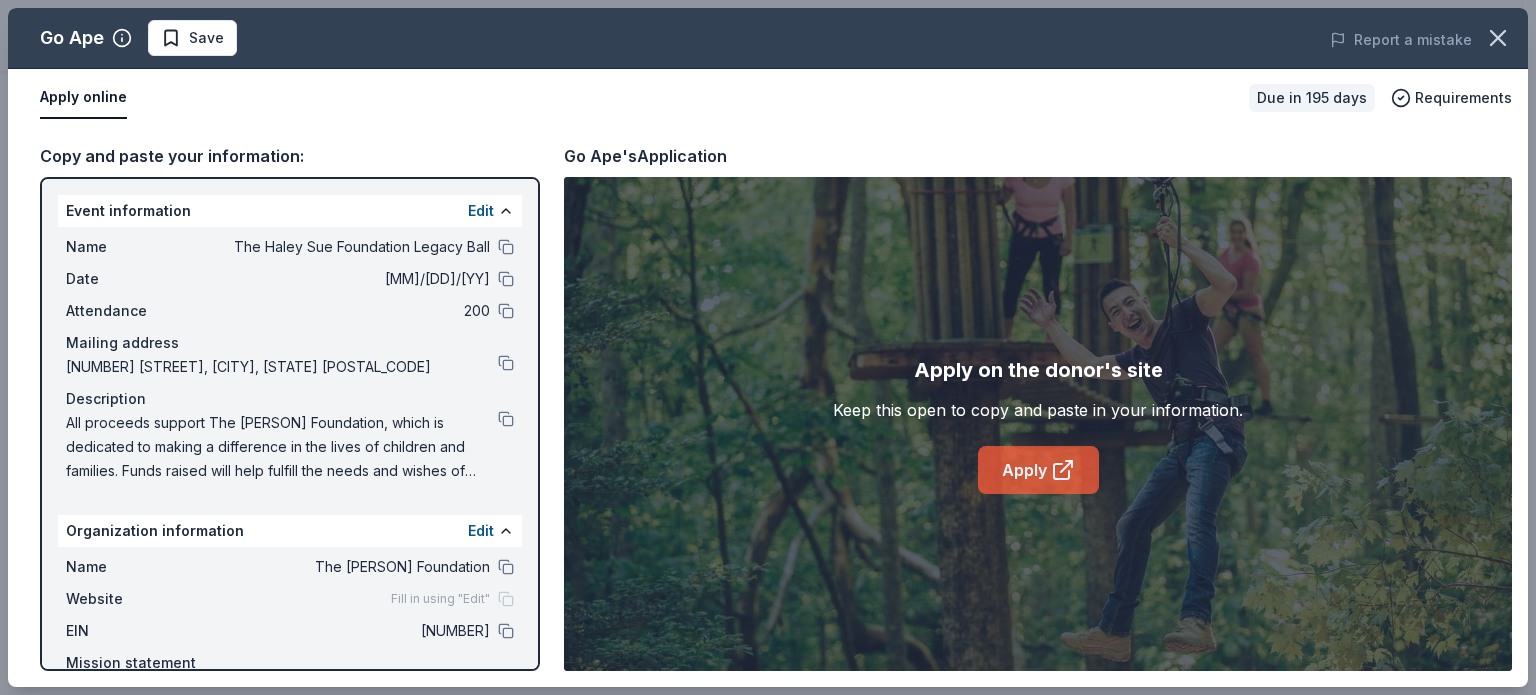 click on "Apply" at bounding box center (1038, 470) 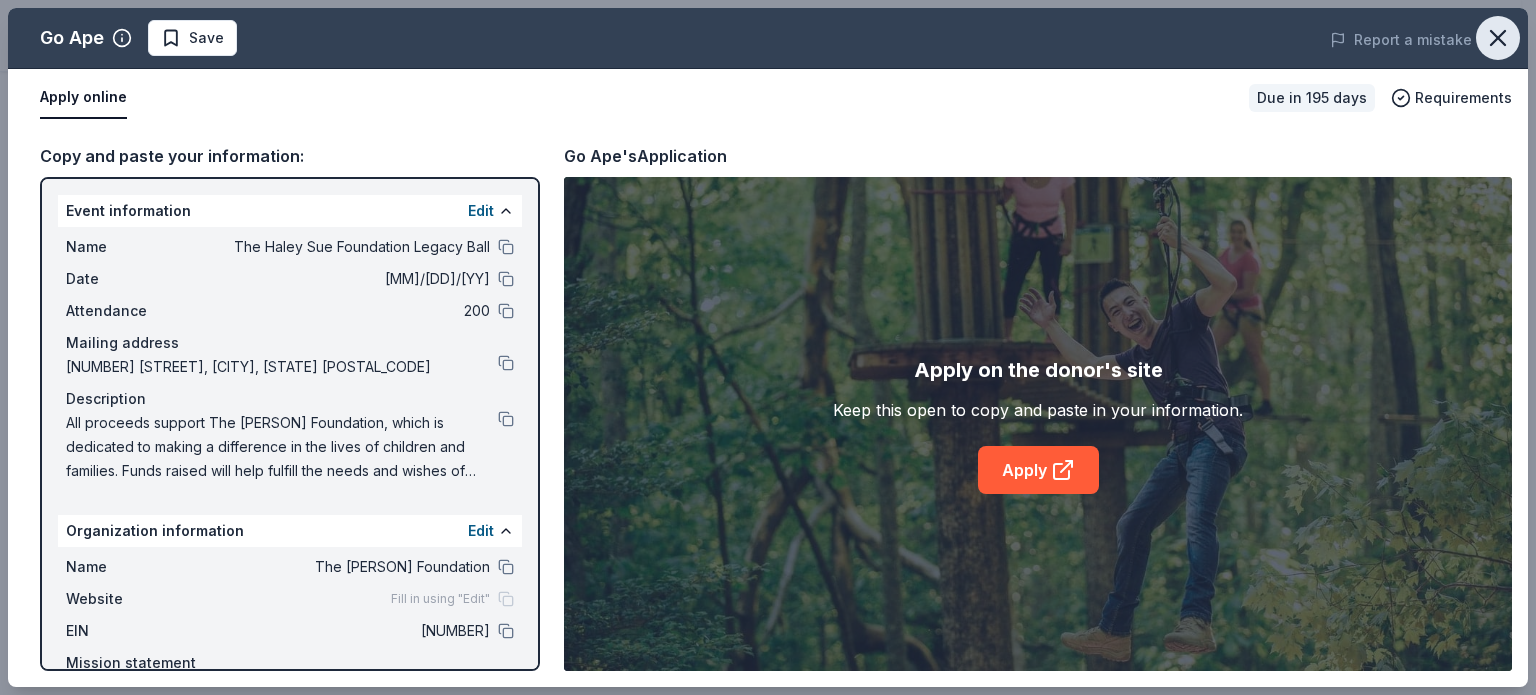 click 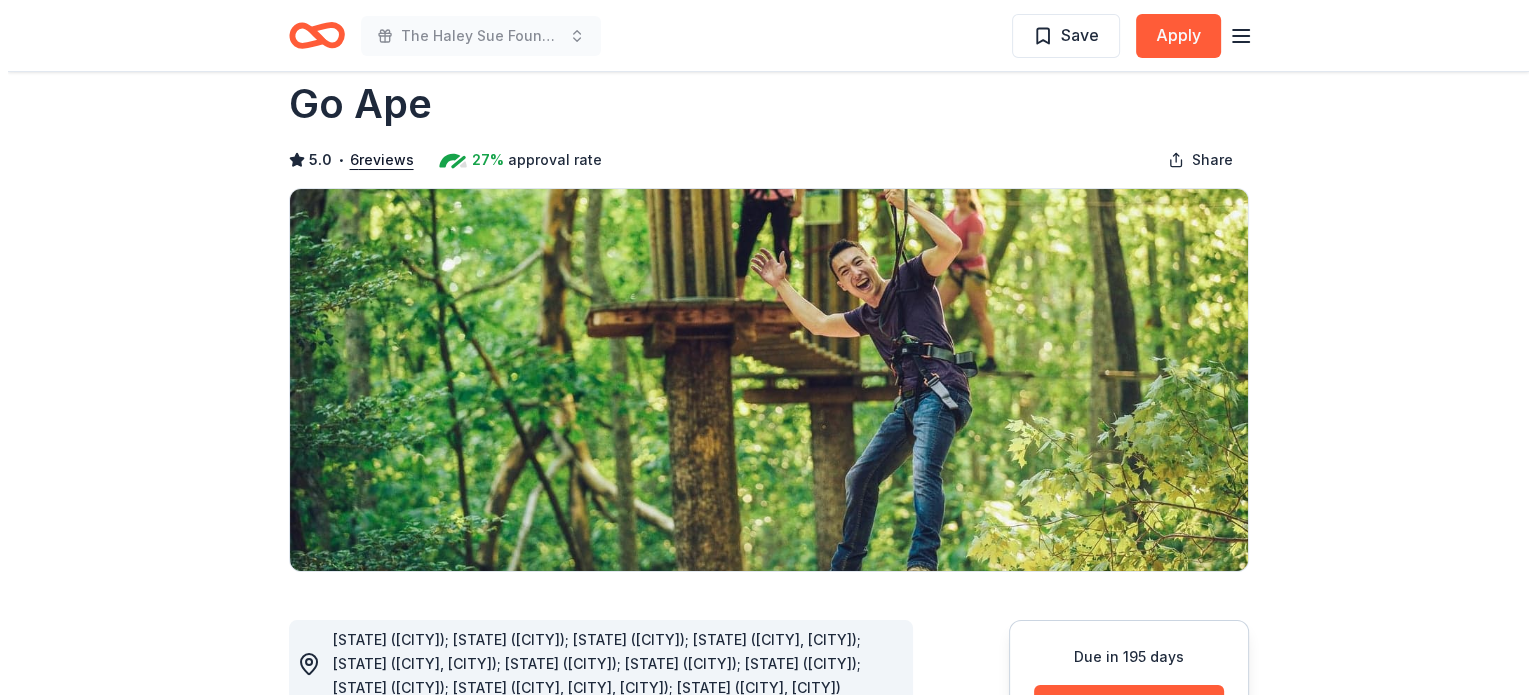 scroll, scrollTop: 0, scrollLeft: 0, axis: both 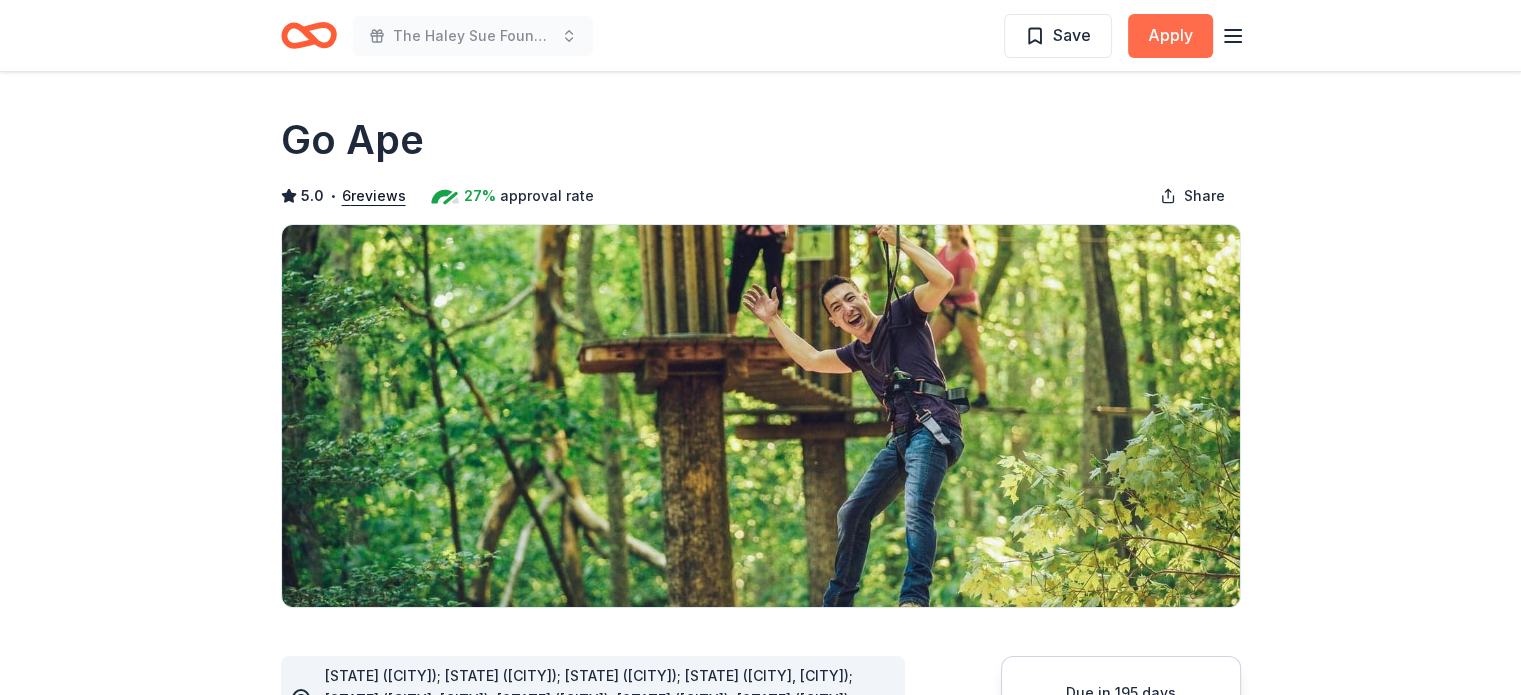 click on "Apply" at bounding box center [1170, 36] 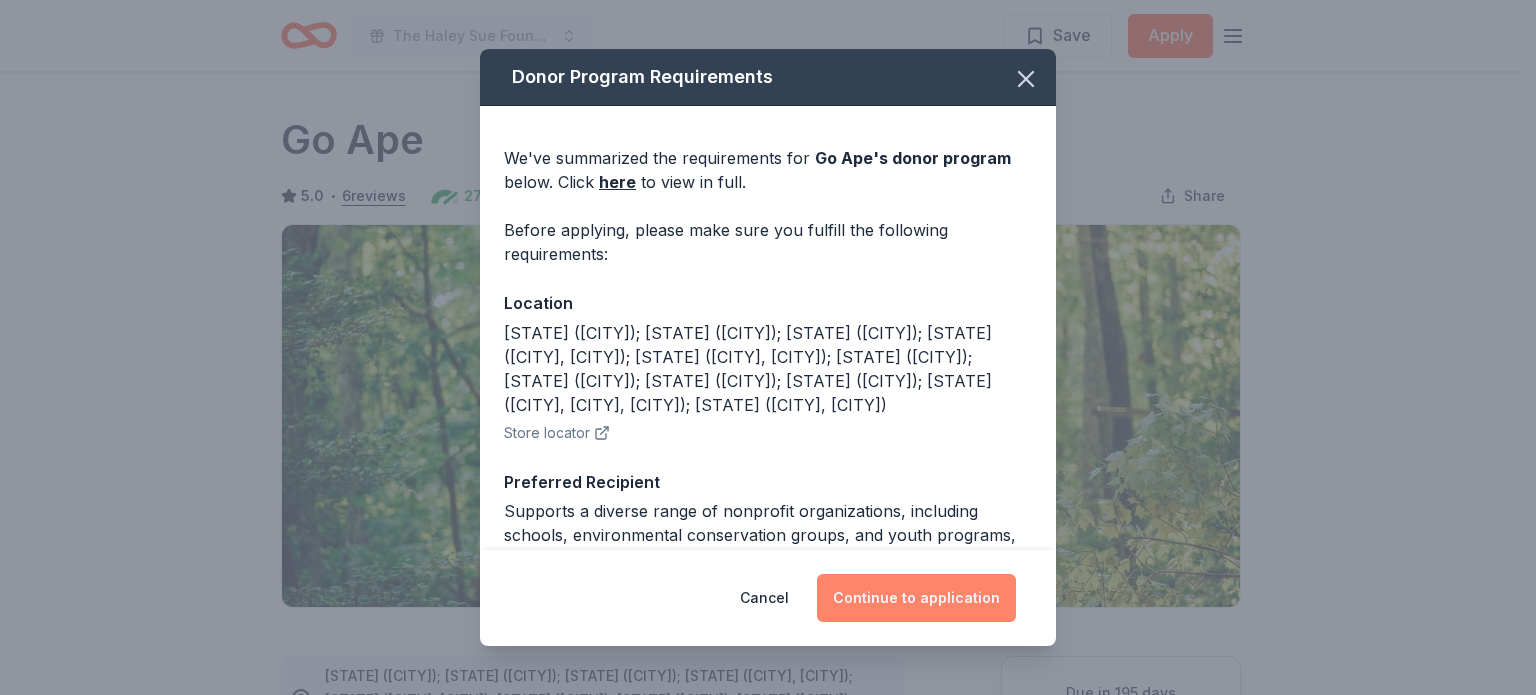 click on "Continue to application" at bounding box center (916, 598) 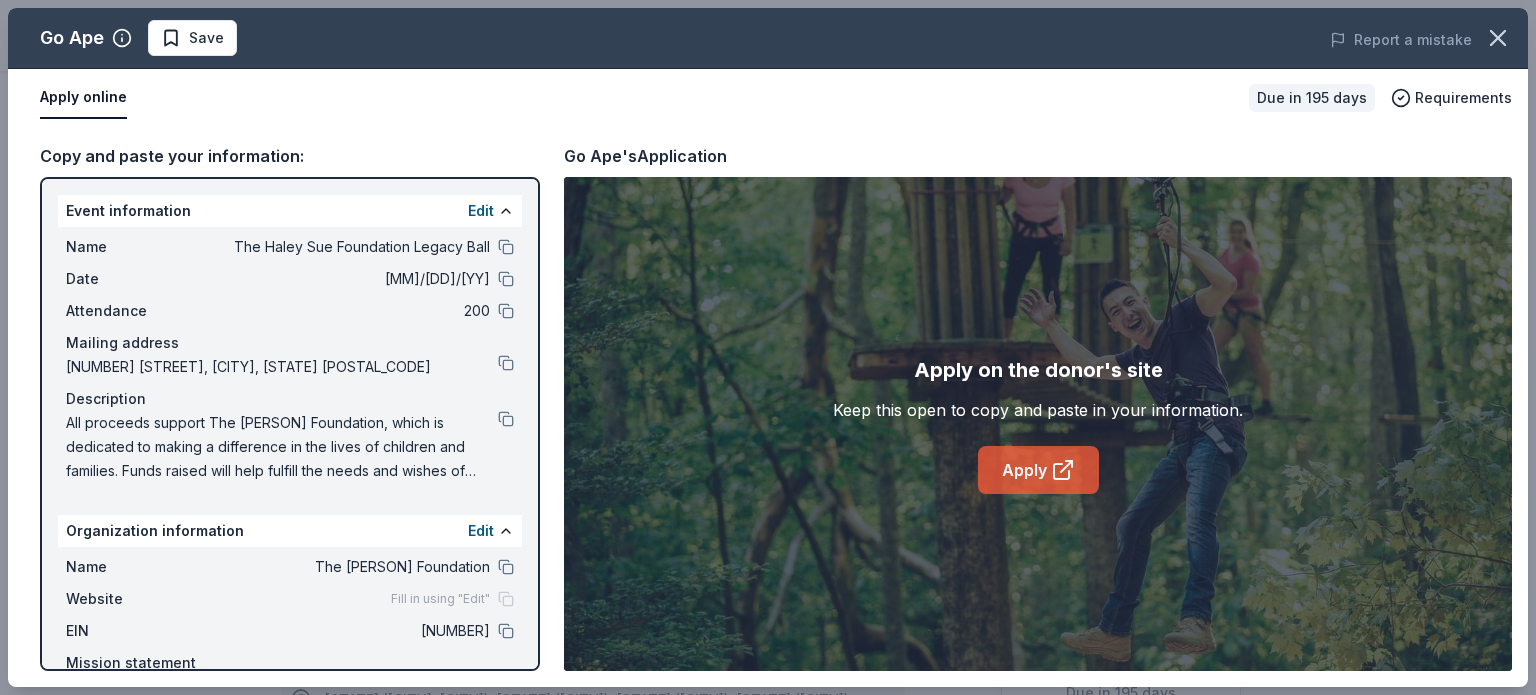 click on "Apply" at bounding box center (1038, 470) 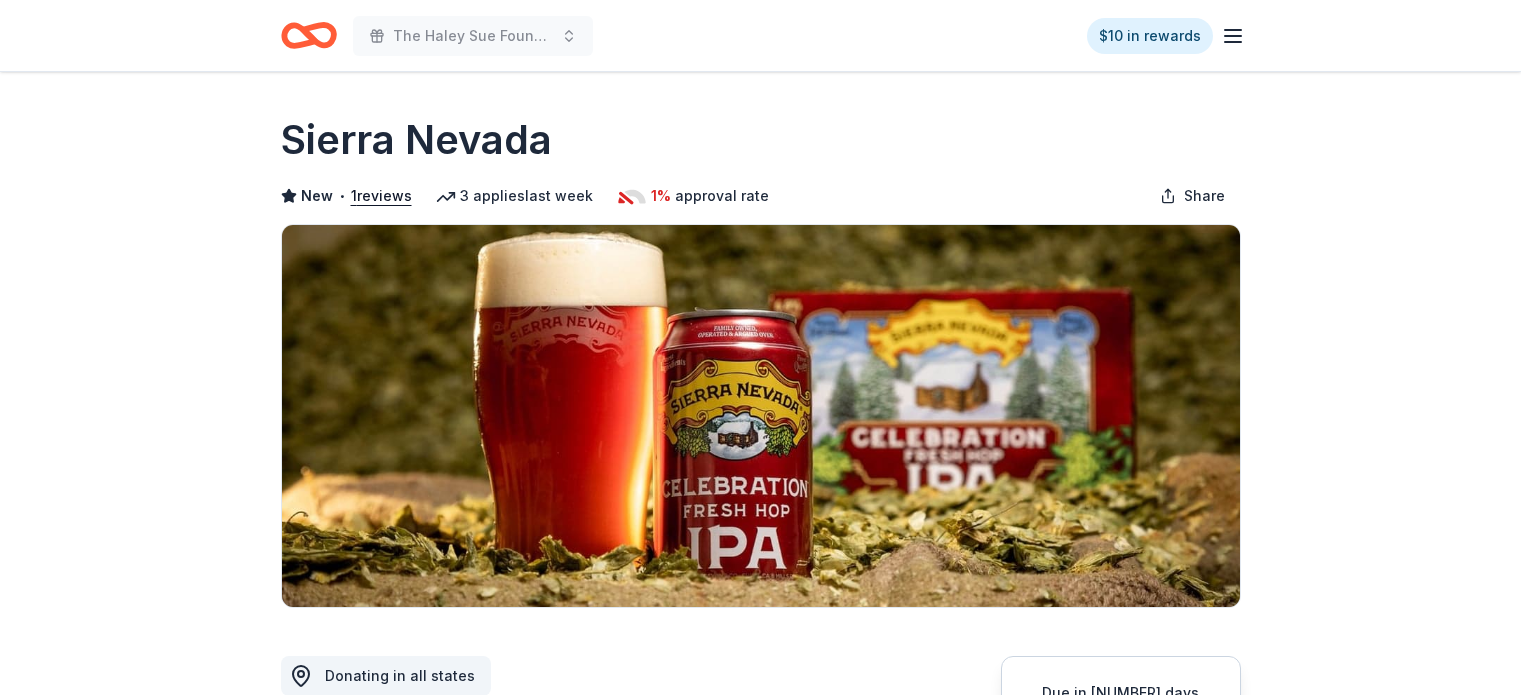 scroll, scrollTop: 0, scrollLeft: 0, axis: both 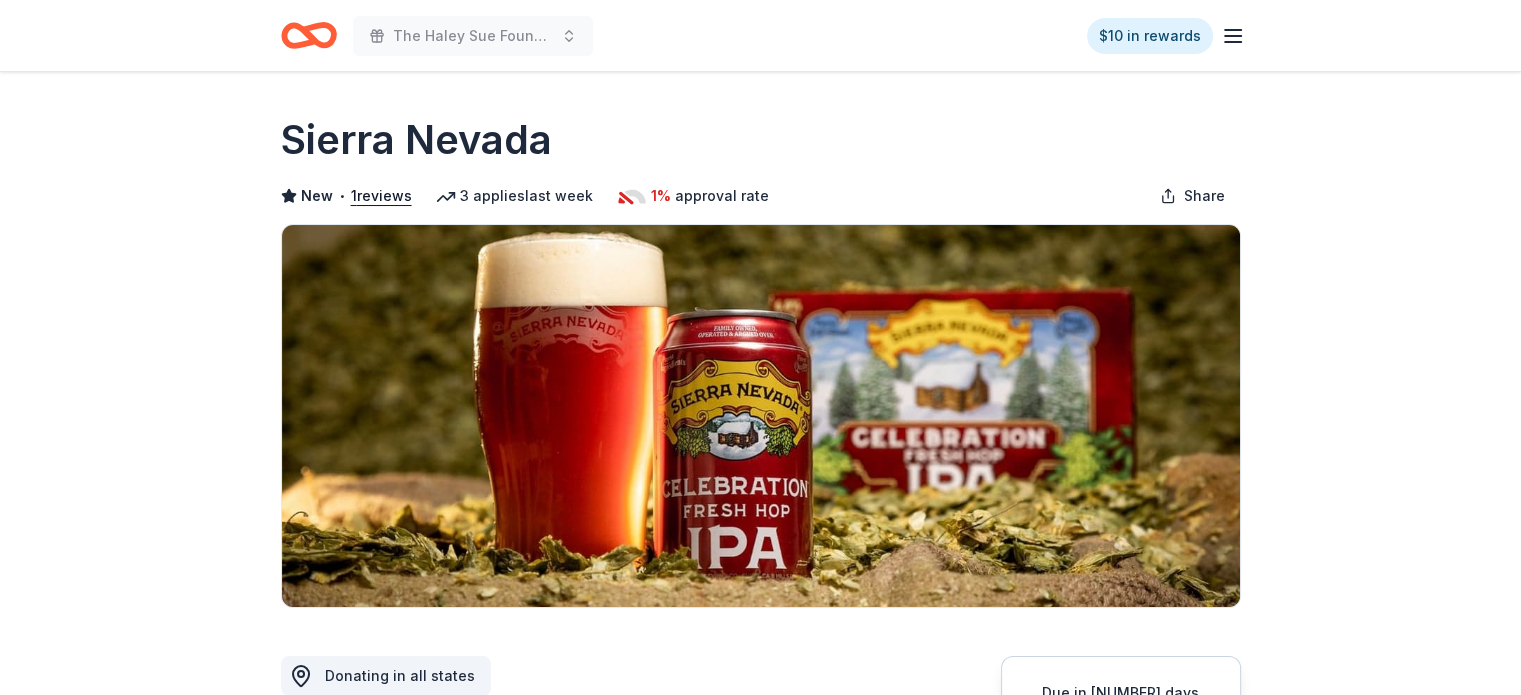 click at bounding box center (761, 416) 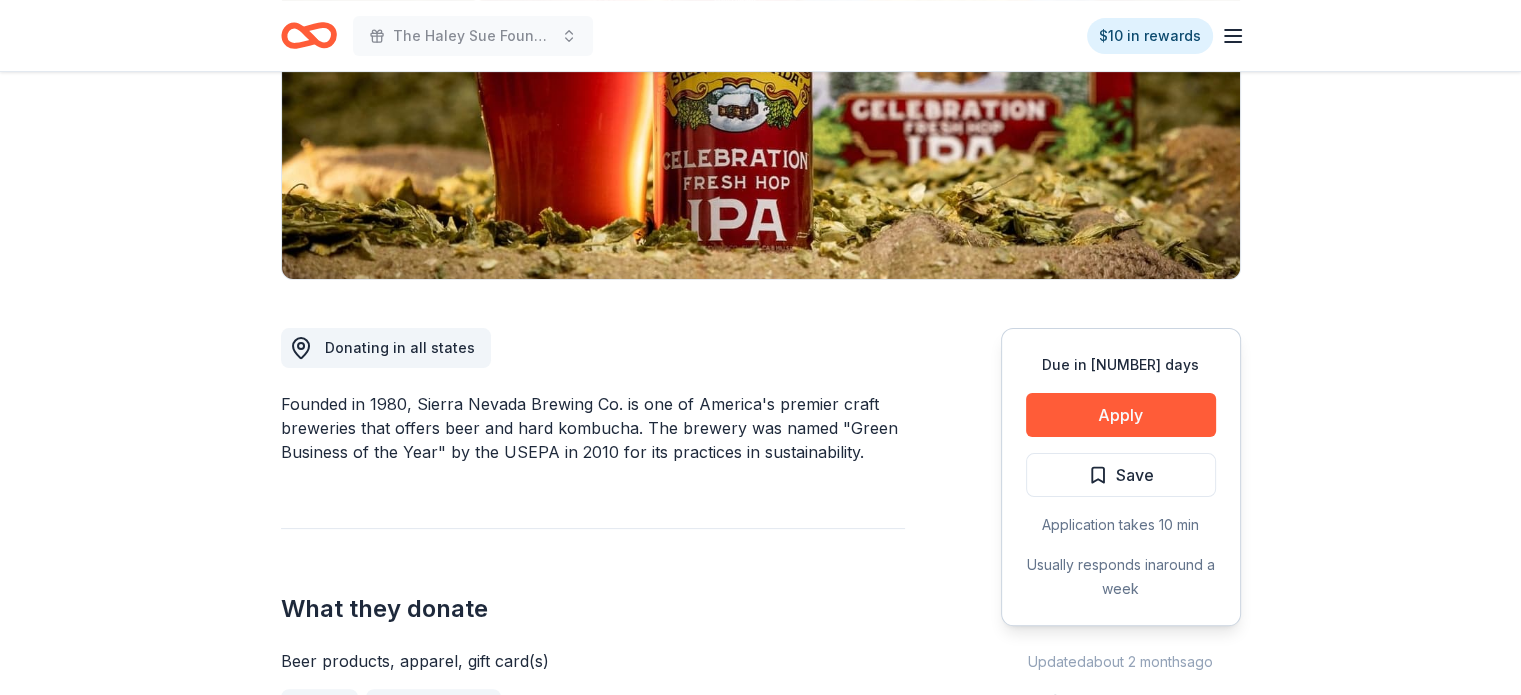 scroll, scrollTop: 336, scrollLeft: 0, axis: vertical 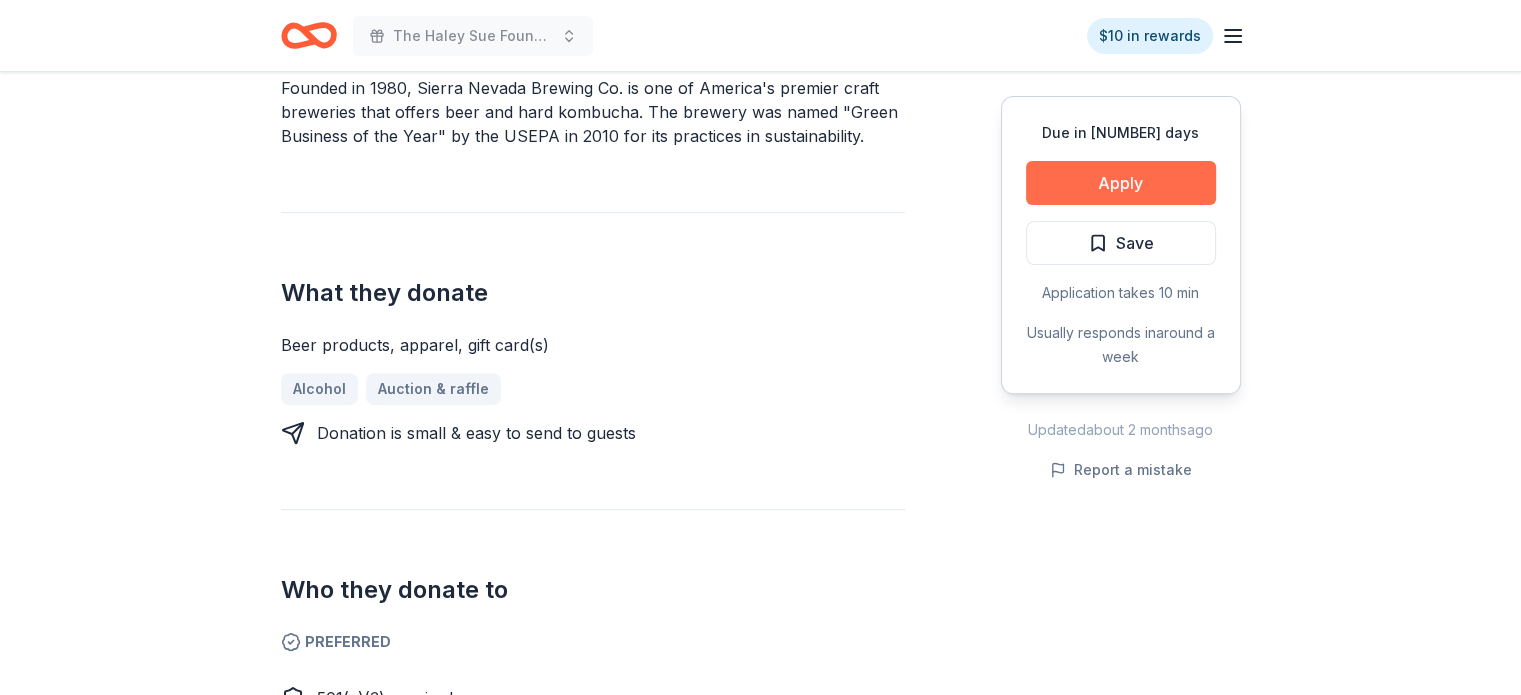click on "Apply" at bounding box center [1121, 183] 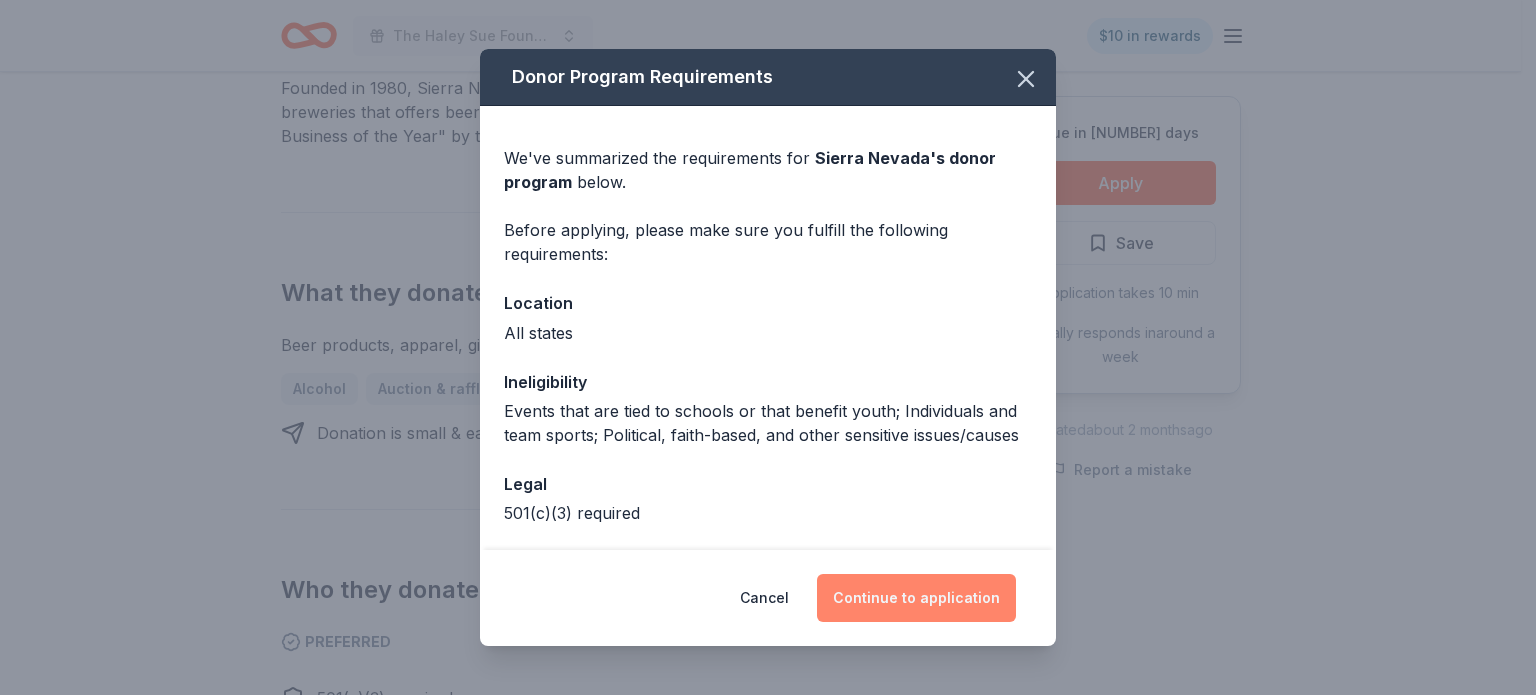 click on "Continue to application" at bounding box center [916, 598] 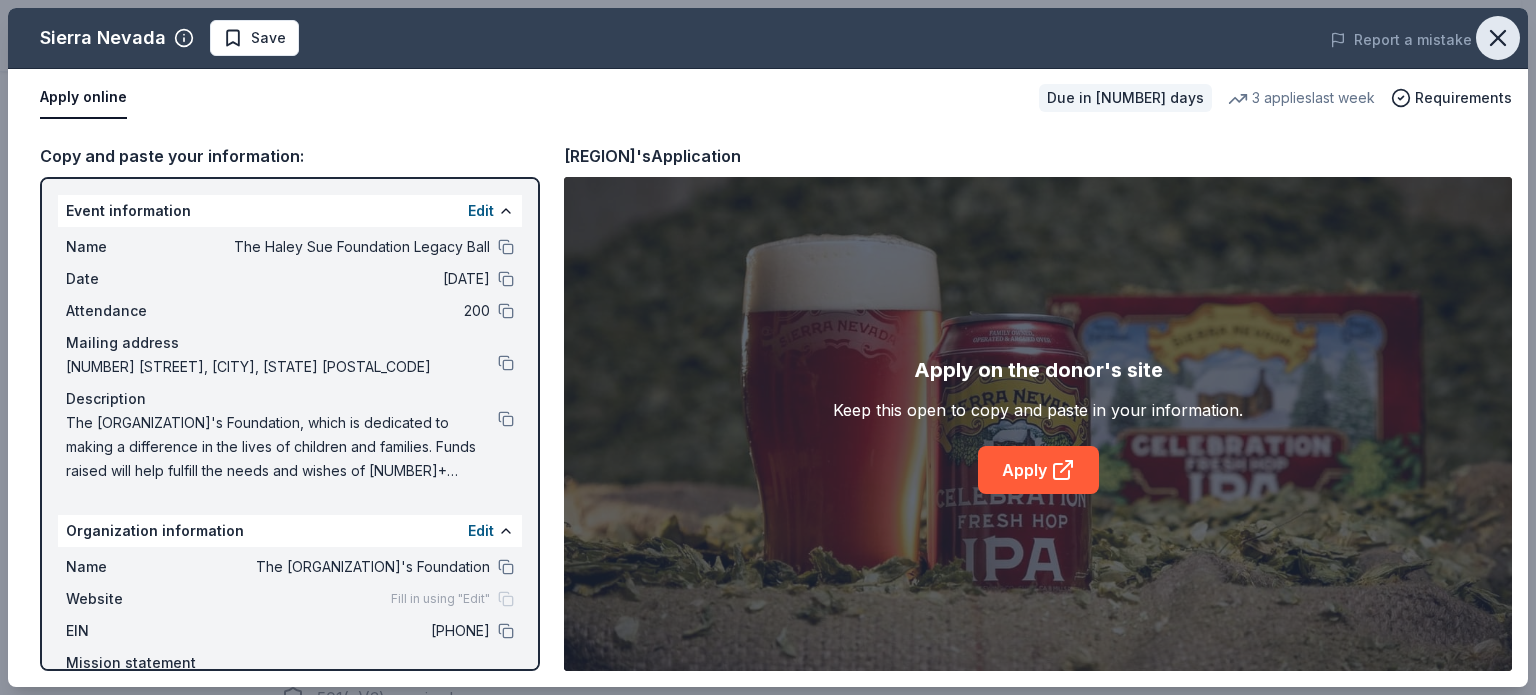 click at bounding box center (1498, 38) 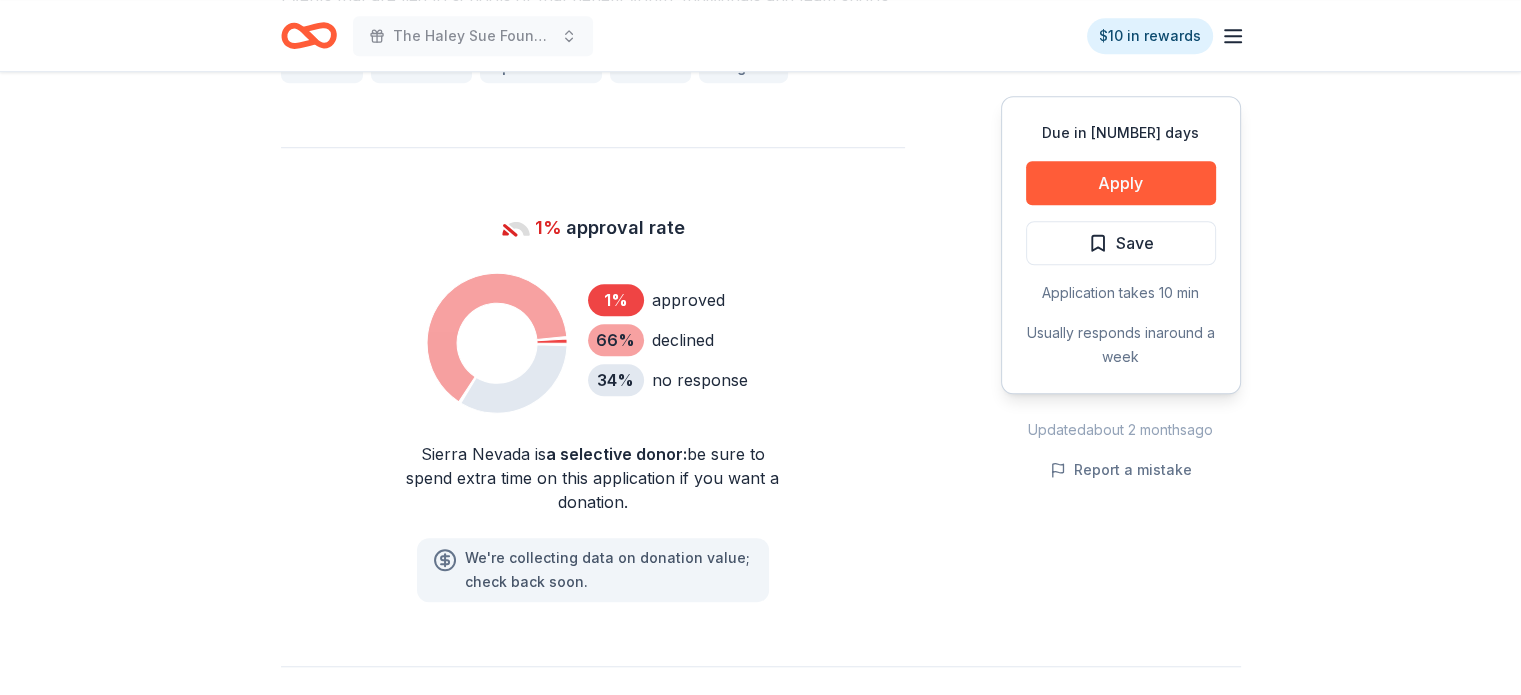 scroll, scrollTop: 1450, scrollLeft: 0, axis: vertical 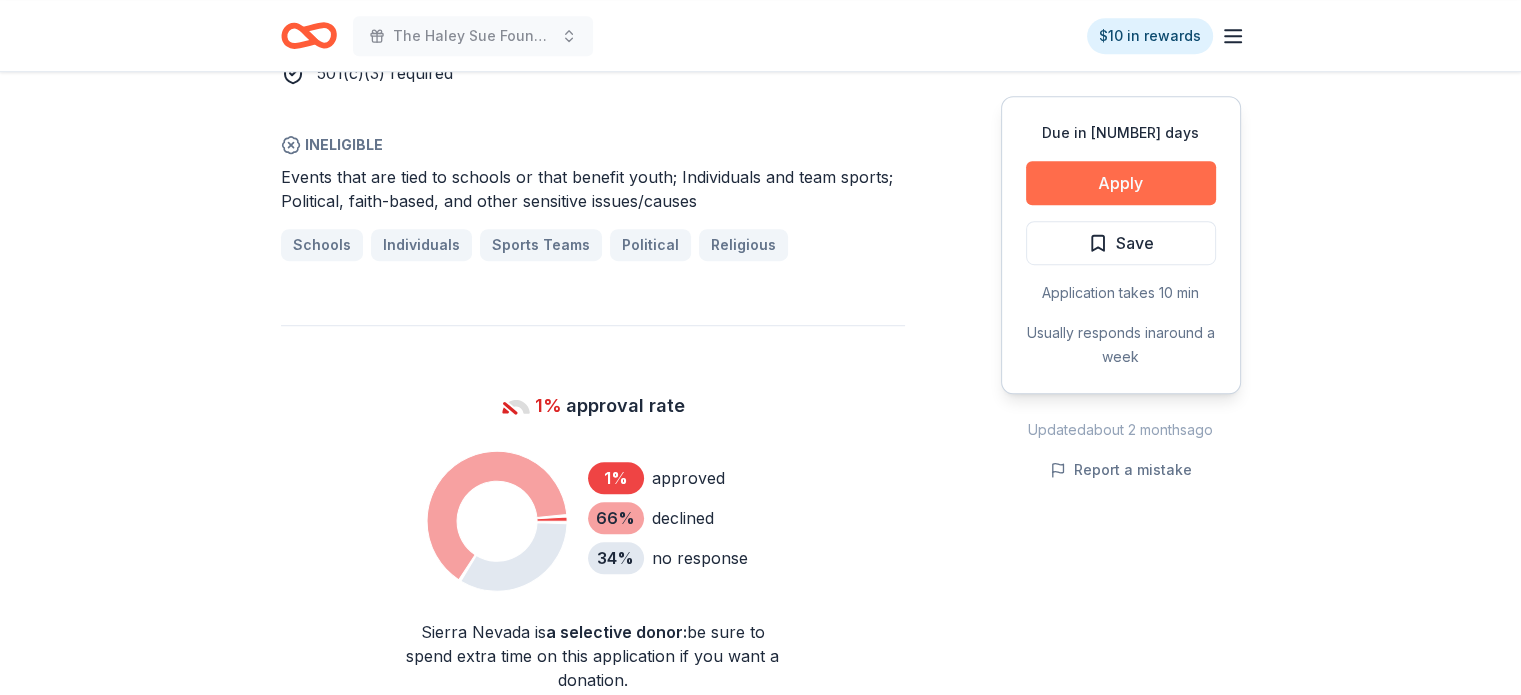 click on "Apply" at bounding box center (1121, 183) 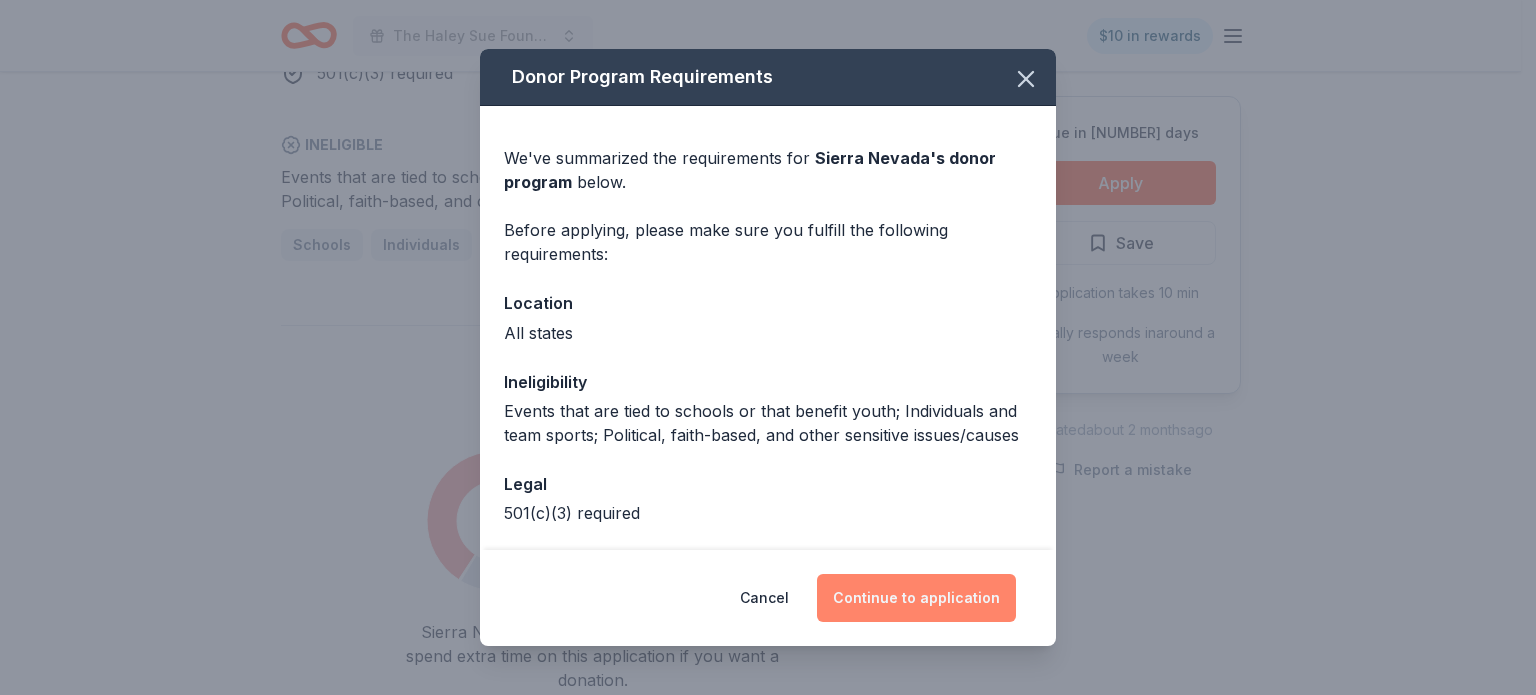 click on "Continue to application" at bounding box center (916, 598) 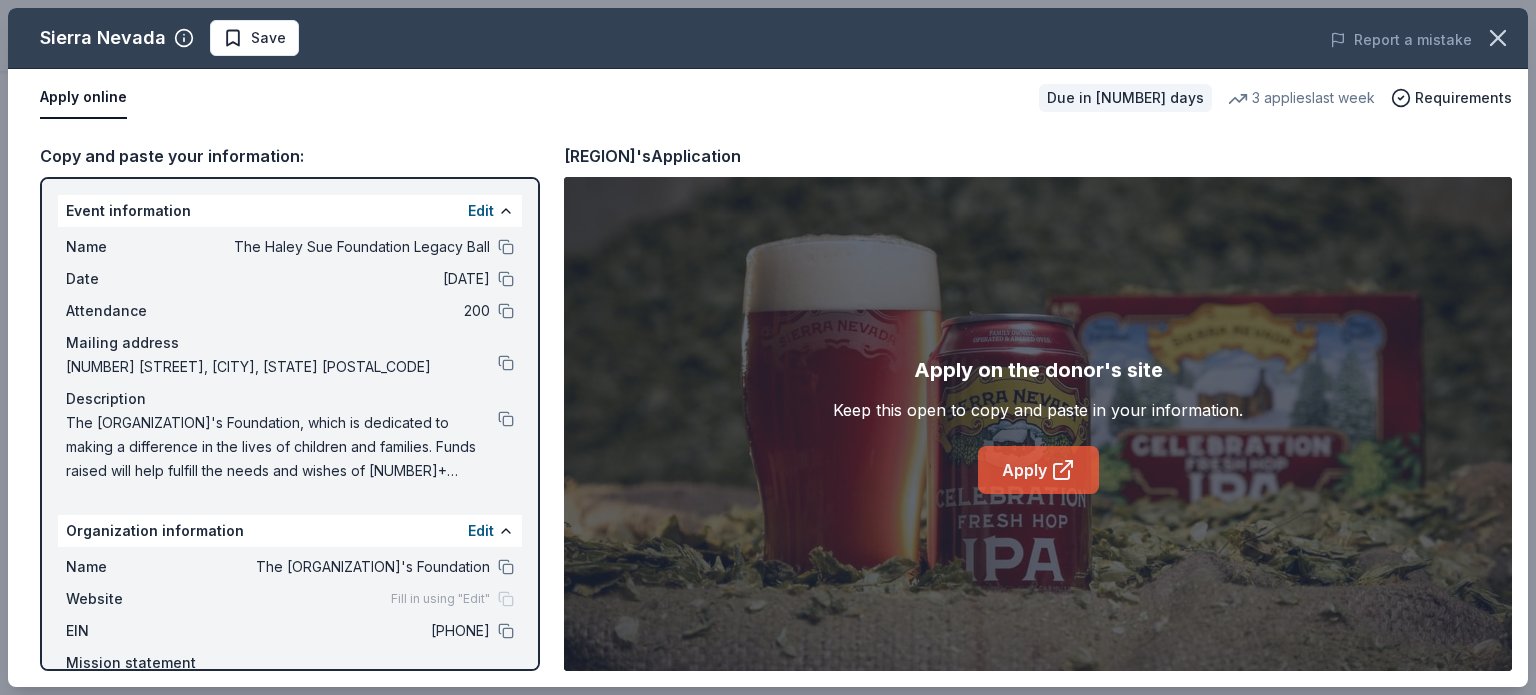 click on "Apply" at bounding box center (1038, 470) 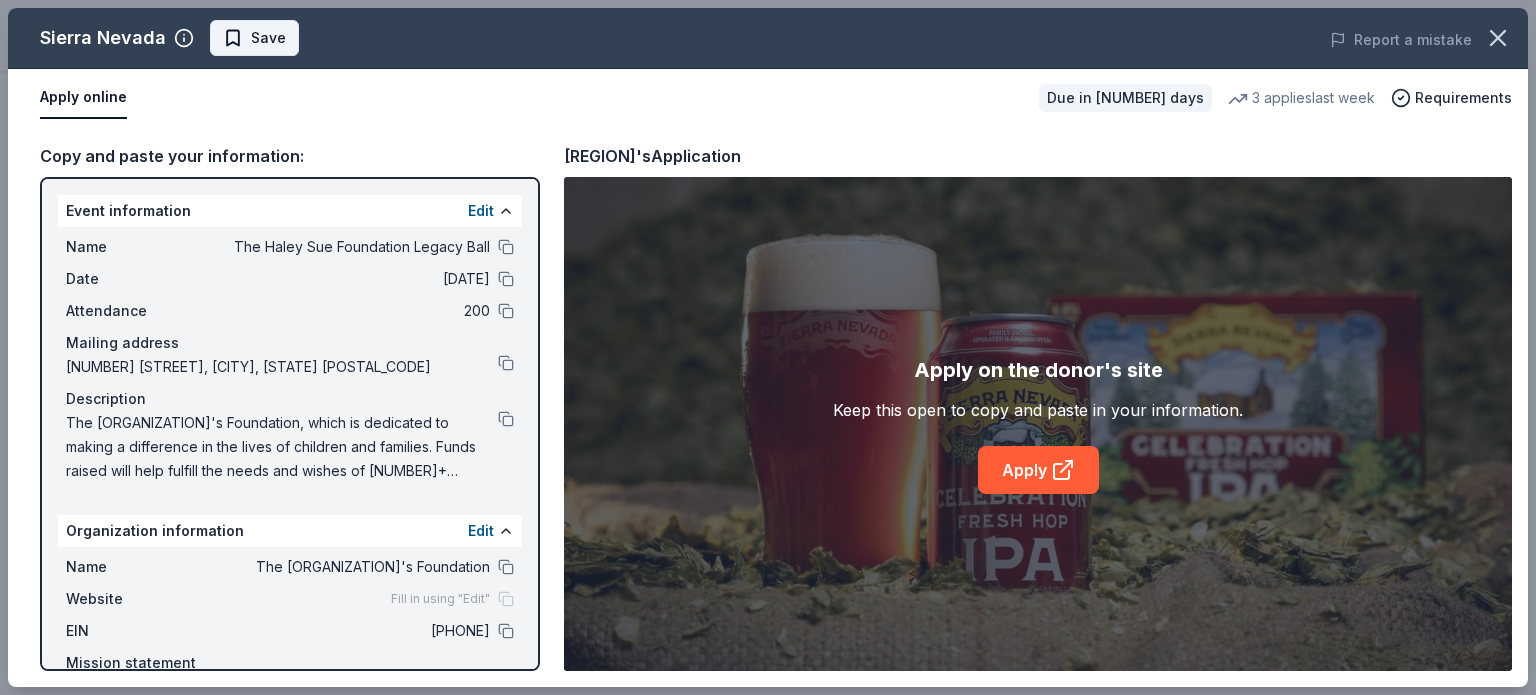 click on "Save" at bounding box center [268, 38] 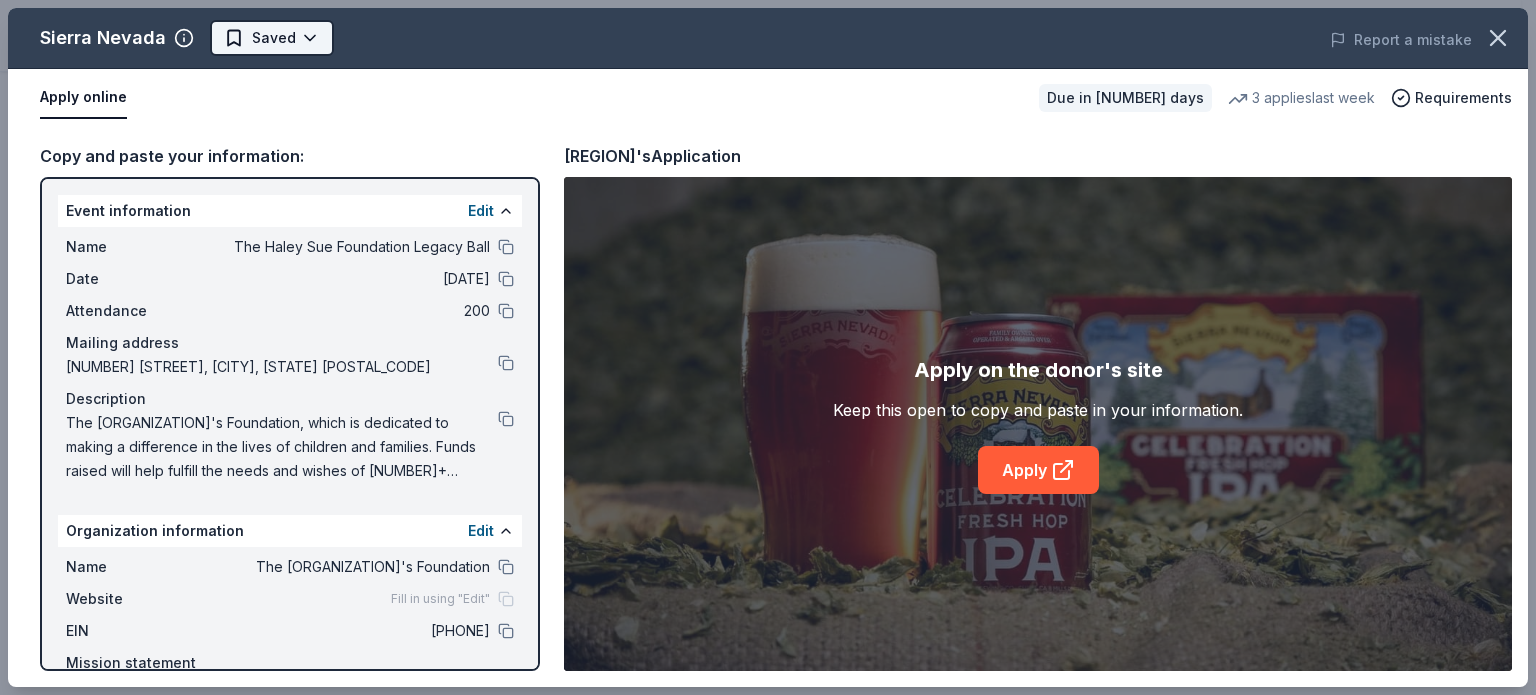click on "The Haley Sue Foundation Legacy Ball  $10 in rewards Due in 178 days Share Sierra Nevada New • 1  reviews 3   applies  last week 1% approval rate Share Donating in all states Founded in 1980, Sierra Nevada Brewing Co. is one of America's premier craft breweries that offers beer and hard kombucha. The brewery was named "Green Business of the Year" by the USEPA in 2010 for its practices in sustainability. What they donate Beer products, apparel, gift card(s) Alcohol Auction & raffle Donation is small & easy to send to guests Who they donate to  Preferred 501(c)(3) required  Ineligible Events that are tied to schools or that benefit youth; Individuals and team sports; Political, faith-based, and other sensitive issues/causes Schools Individuals Sports Teams Political Religious 1% approval rate 1 % approved 66 % declined 34 % no response Sierra Nevada is  a selective donor :  be sure to spend extra time on this application if you want a donation. We ' re collecting data on   donation value ; check back soon. 1" at bounding box center (768, -922) 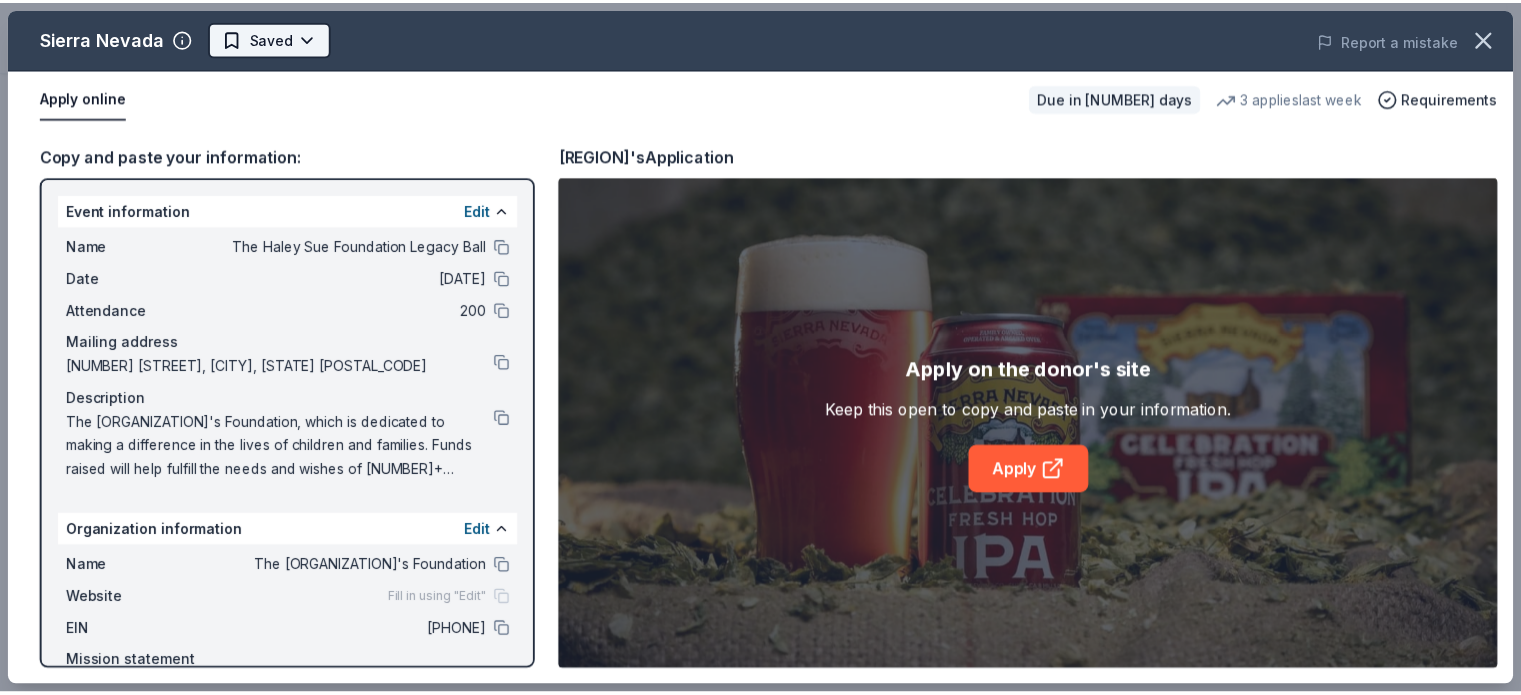 scroll, scrollTop: 0, scrollLeft: 0, axis: both 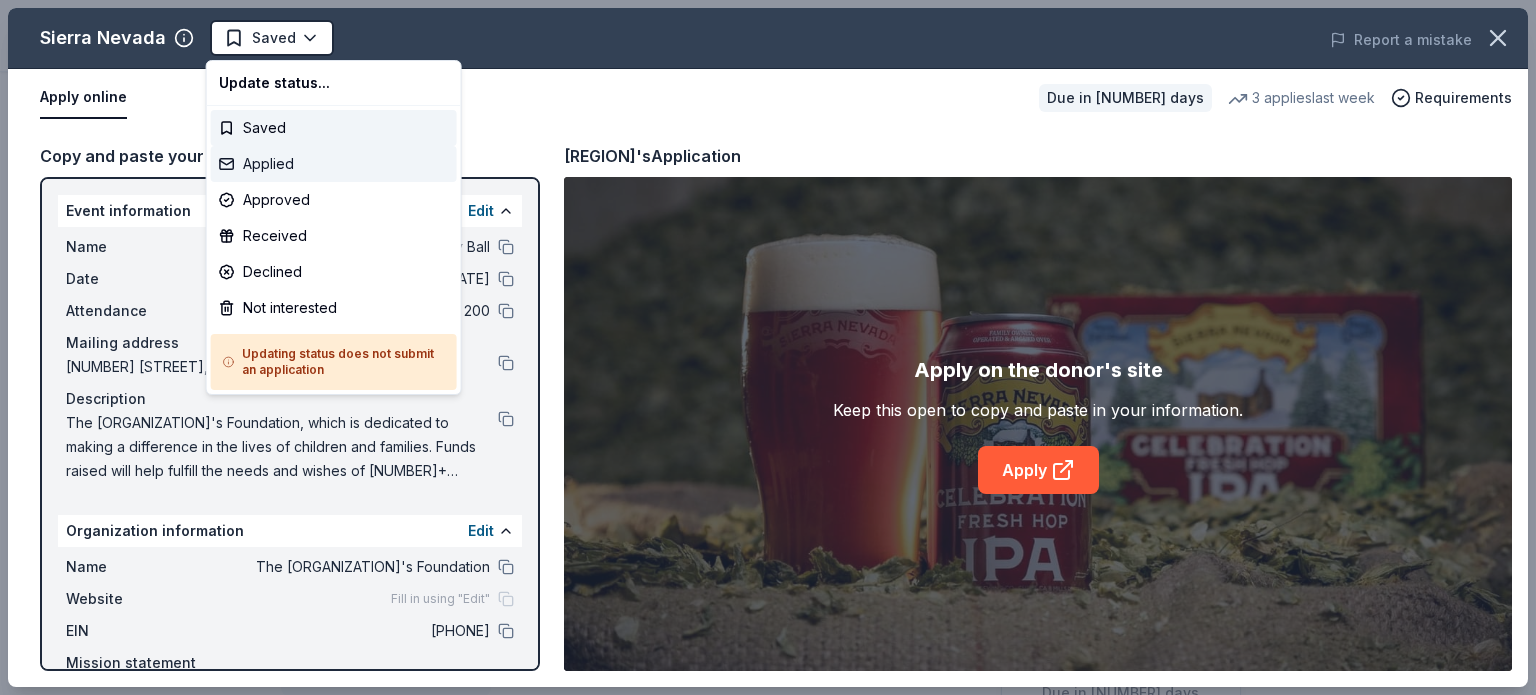 click on "Applied" at bounding box center [334, 164] 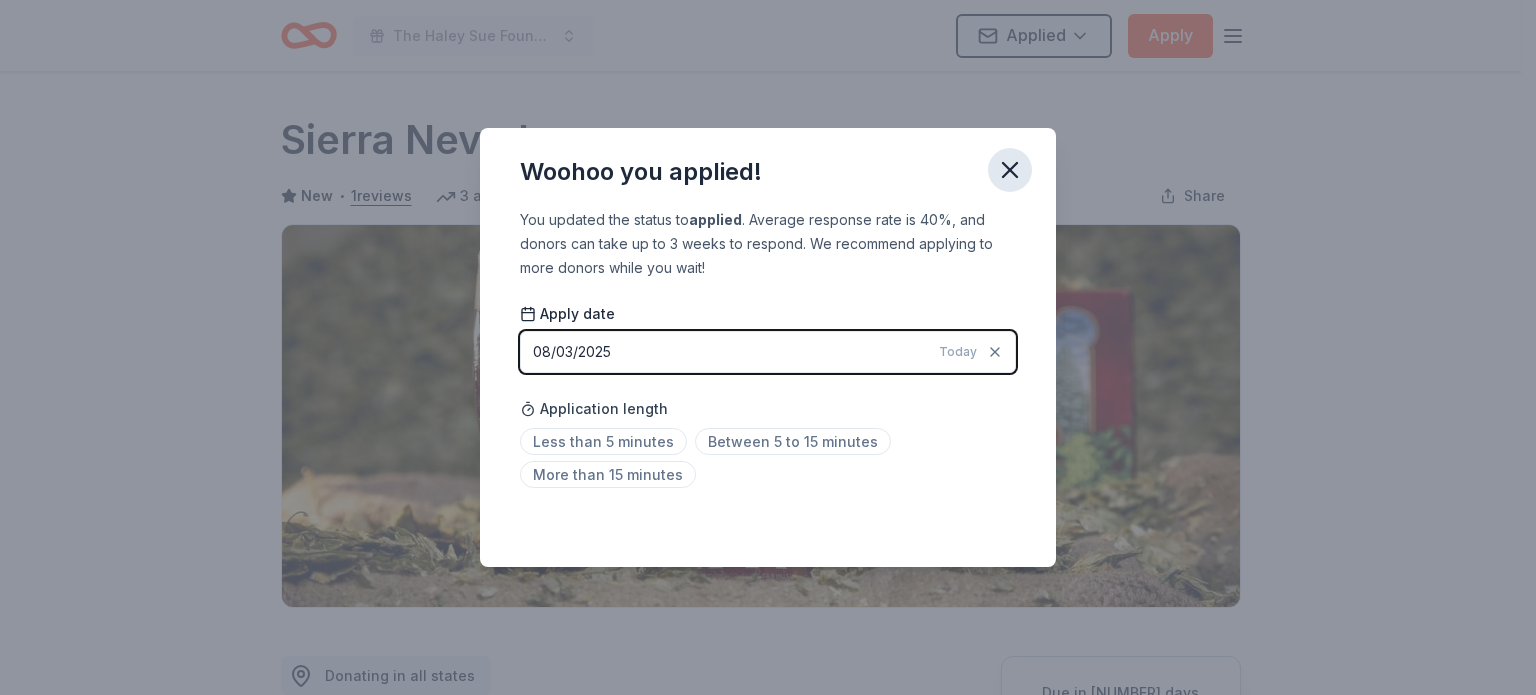 click 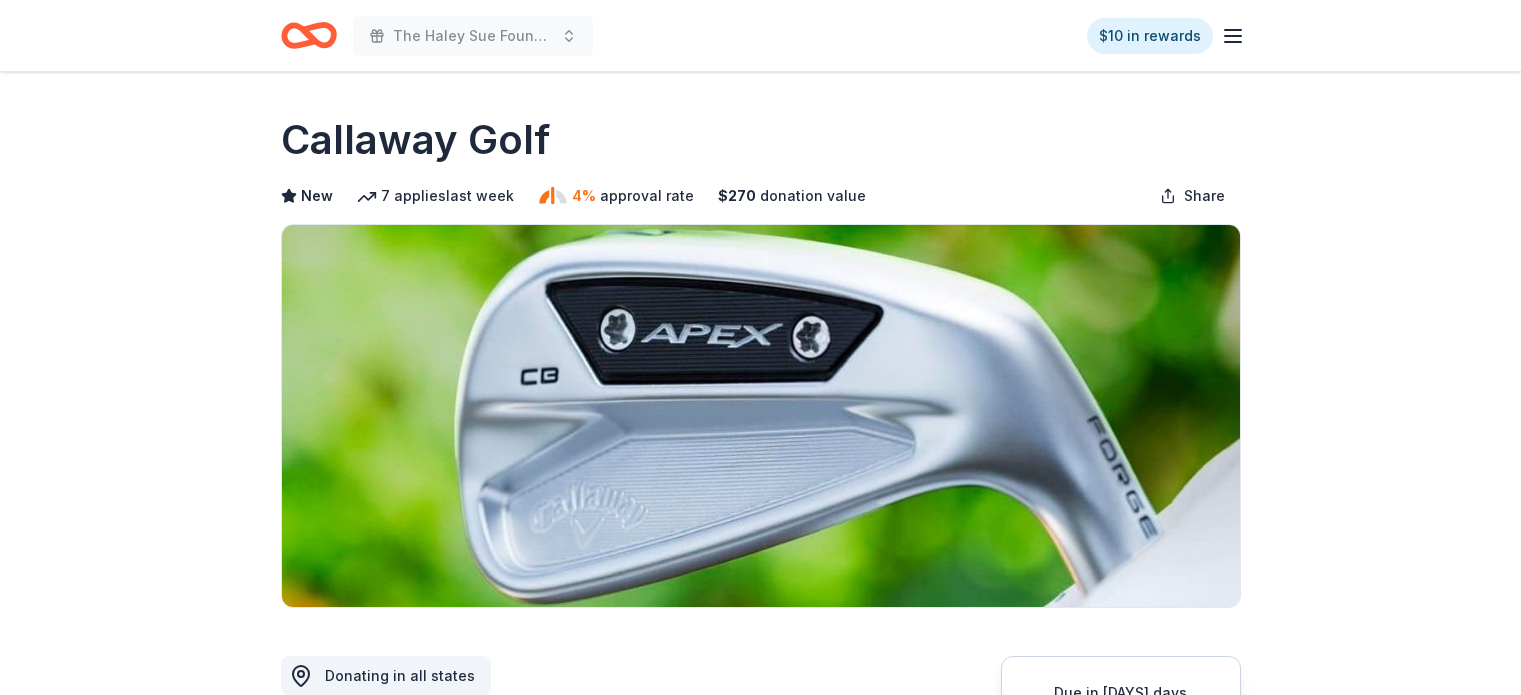 scroll, scrollTop: 0, scrollLeft: 0, axis: both 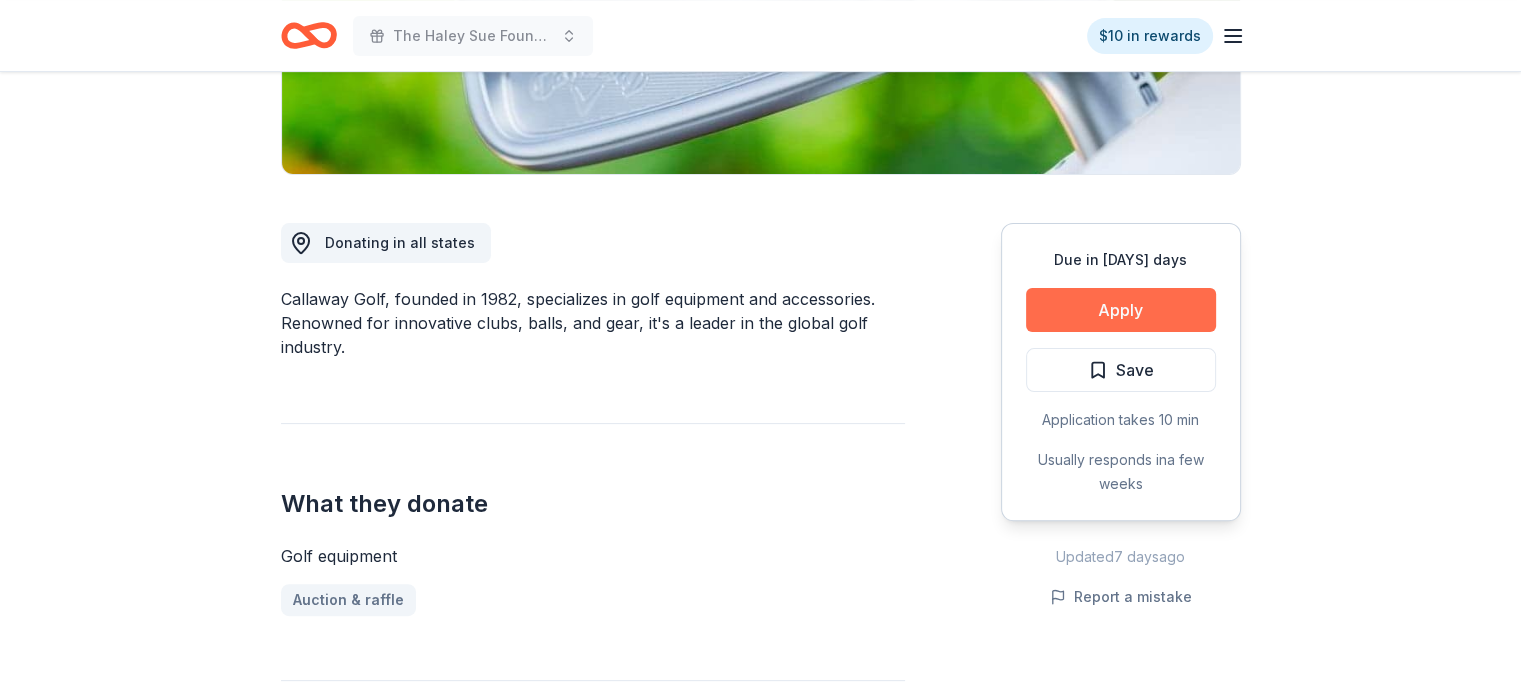 click on "Apply" at bounding box center [1121, 310] 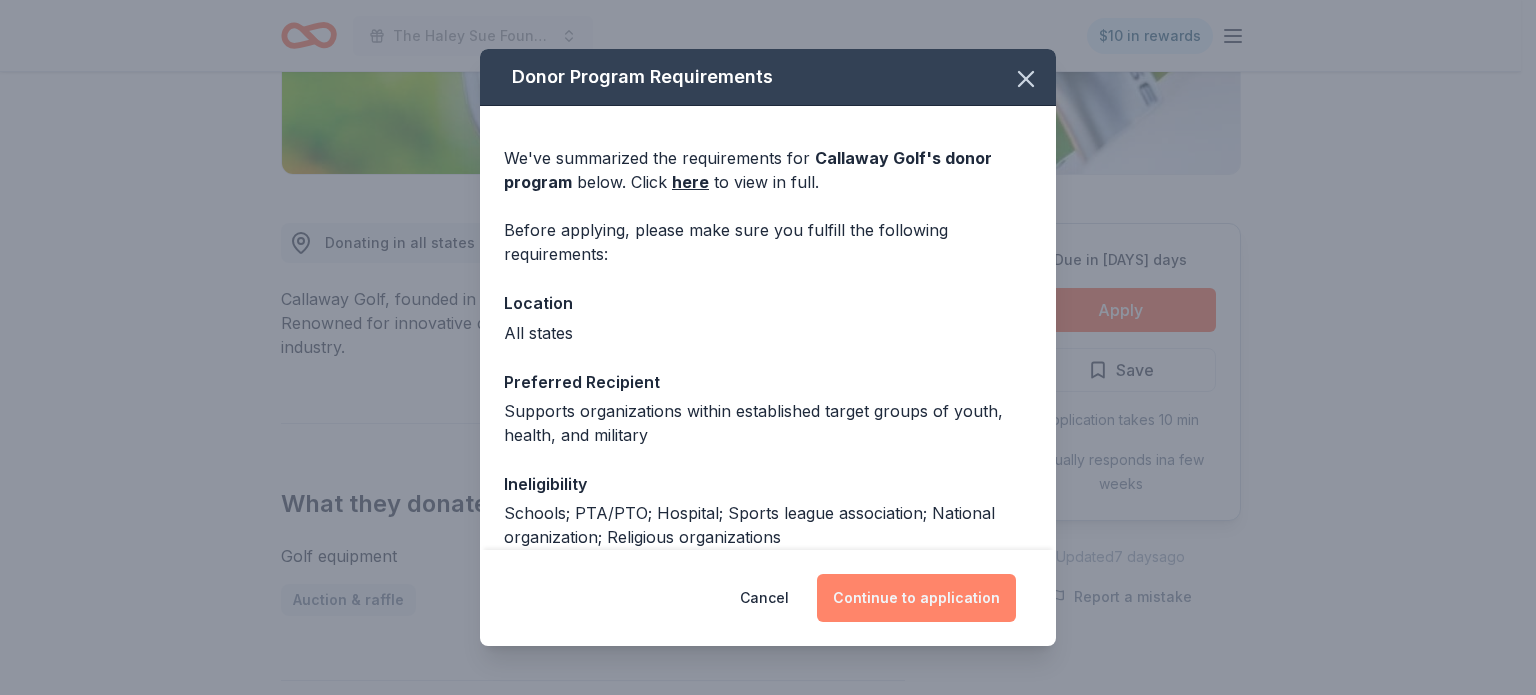 click on "Continue to application" at bounding box center [916, 598] 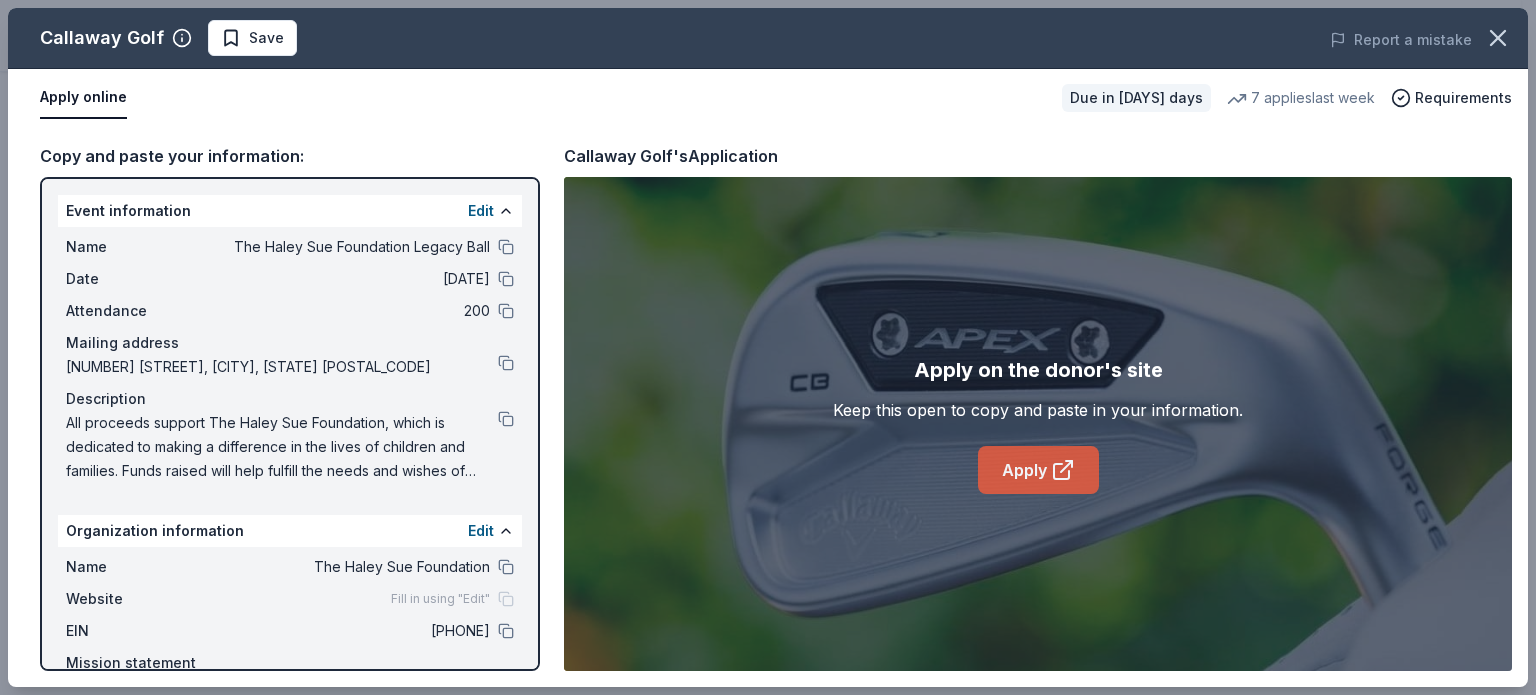 click on "Apply" at bounding box center (1038, 470) 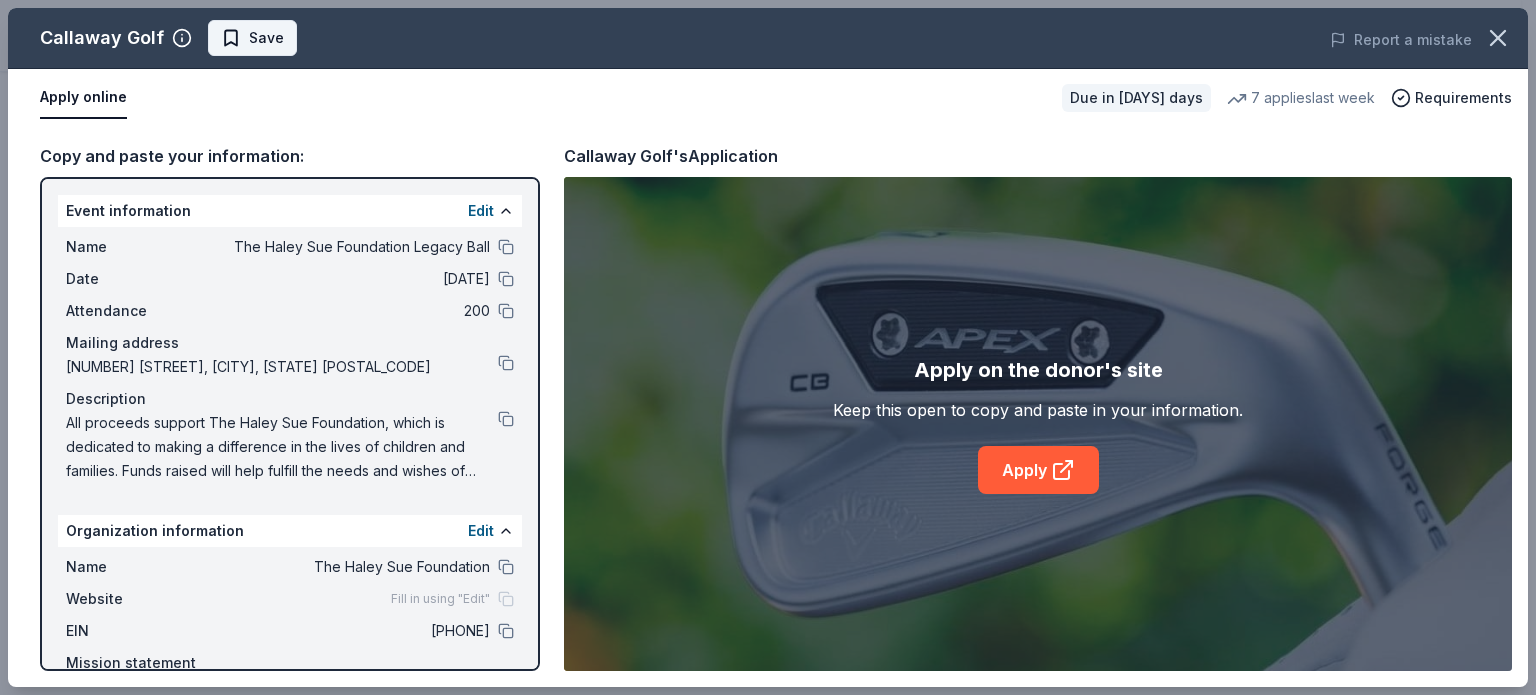 click on "Save" at bounding box center (266, 38) 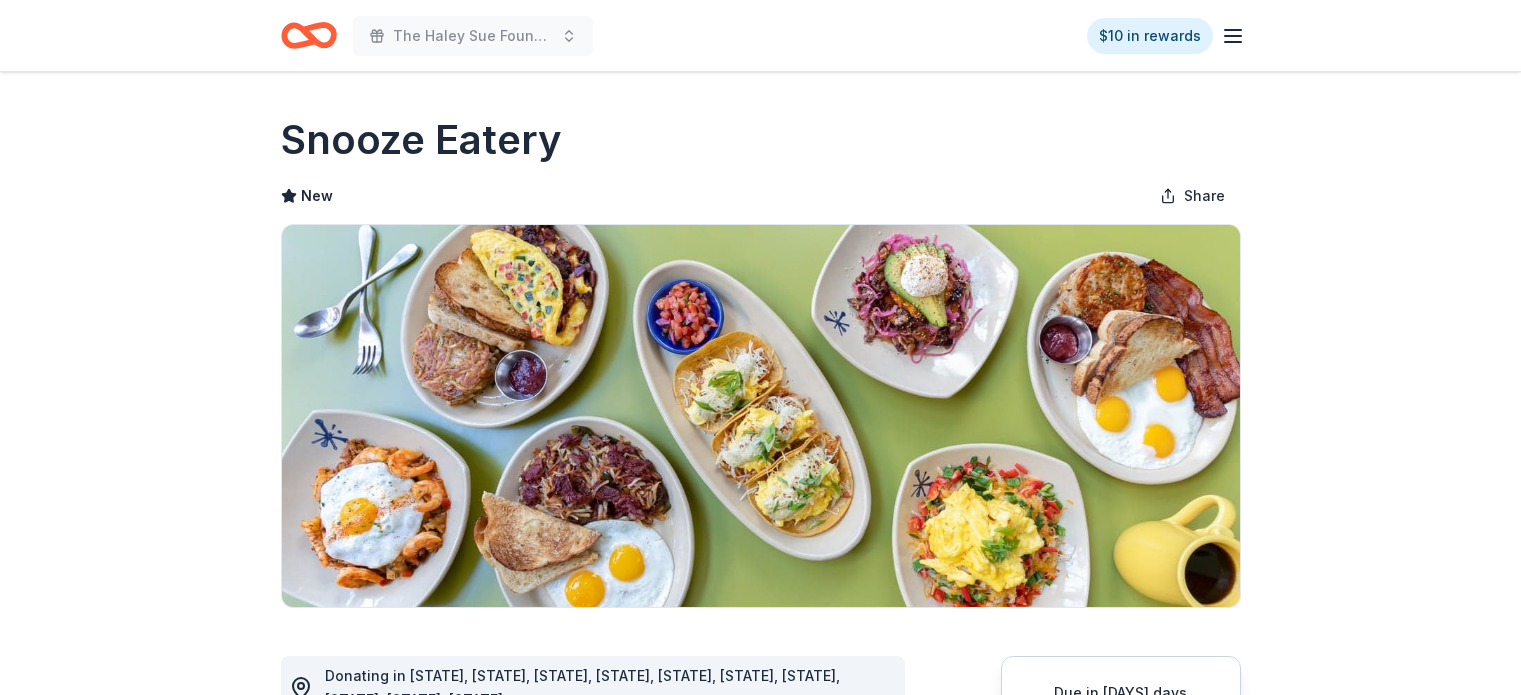 scroll, scrollTop: 0, scrollLeft: 0, axis: both 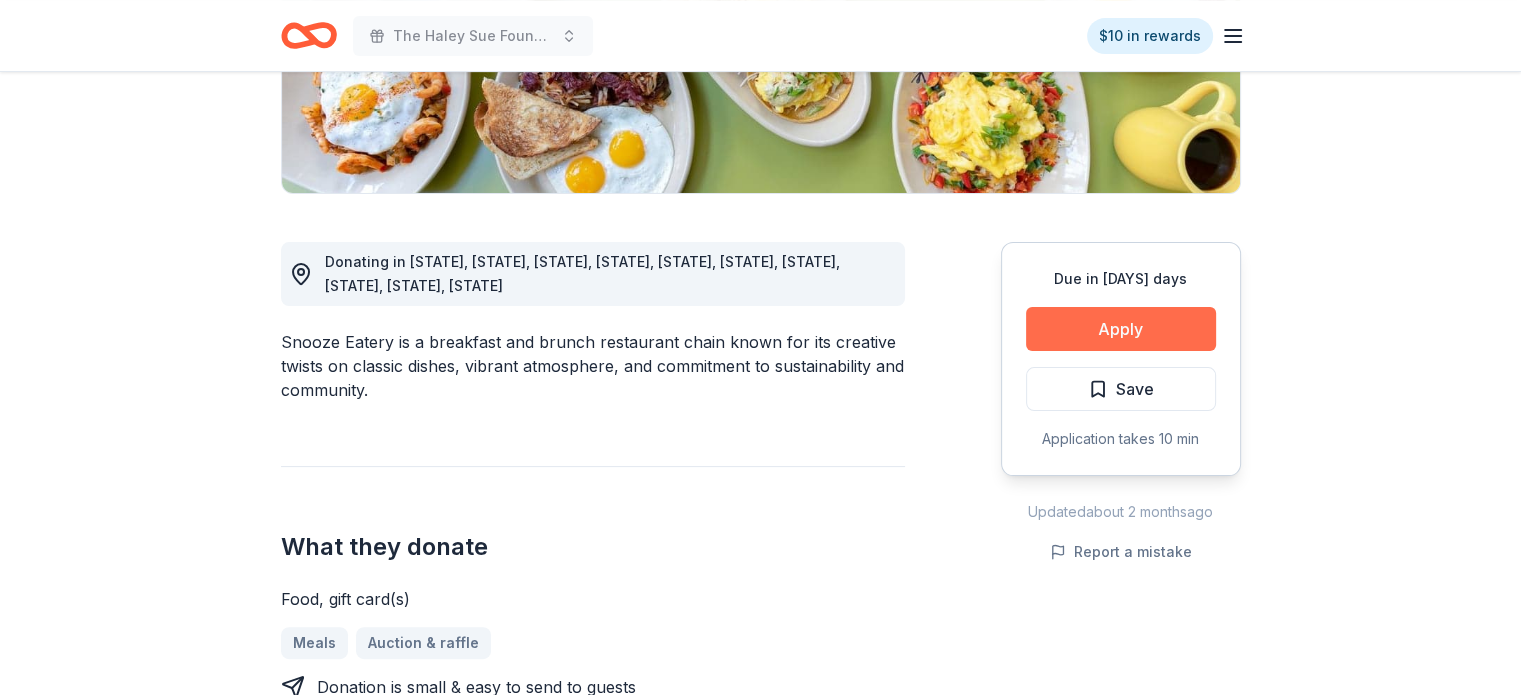 click on "Apply" at bounding box center [1121, 329] 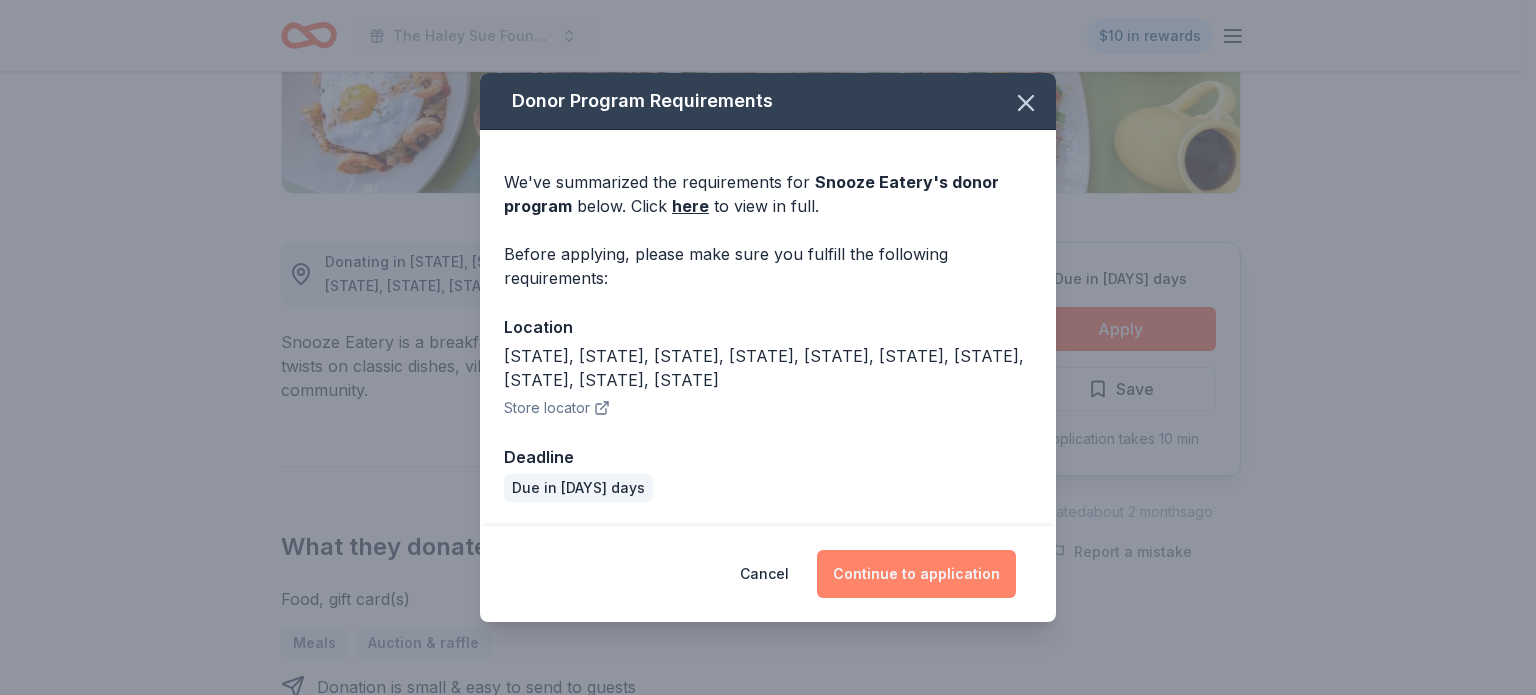click on "Continue to application" at bounding box center (916, 574) 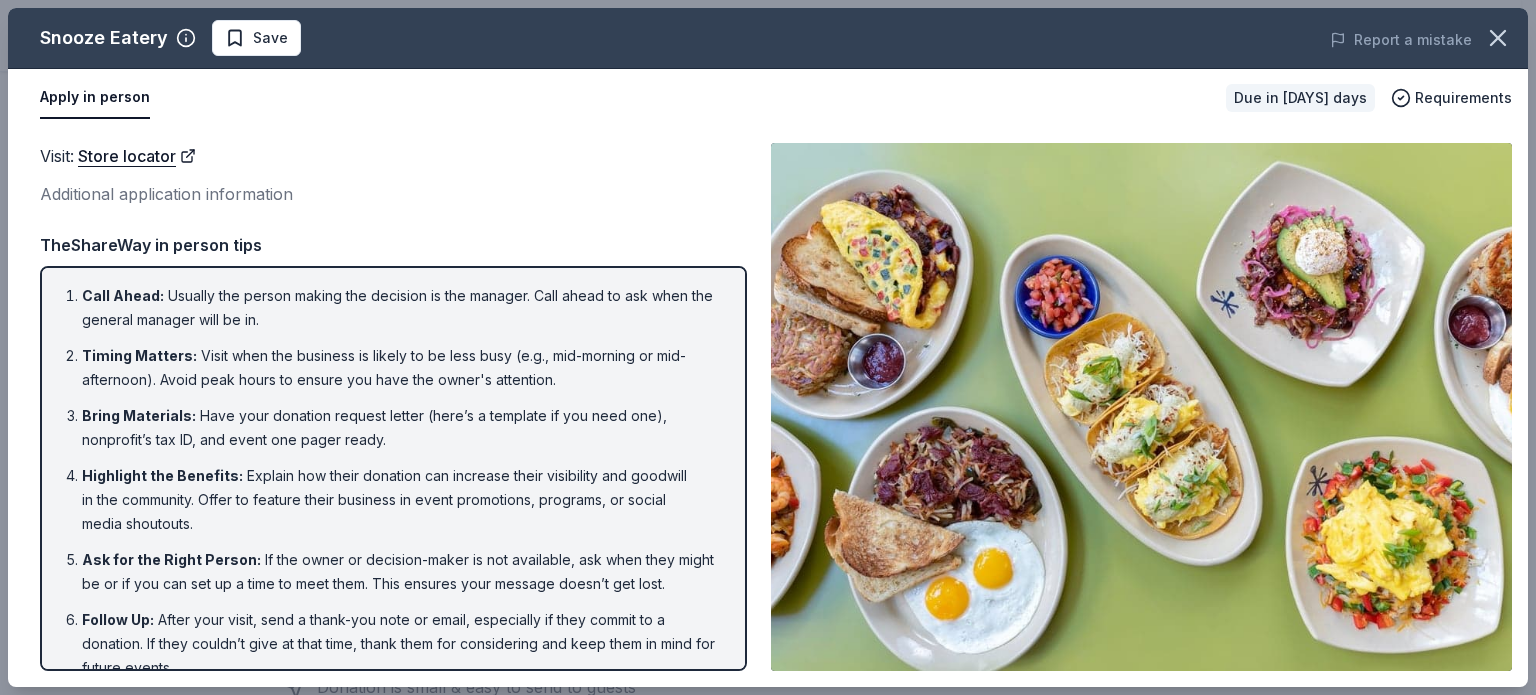 scroll, scrollTop: 49, scrollLeft: 0, axis: vertical 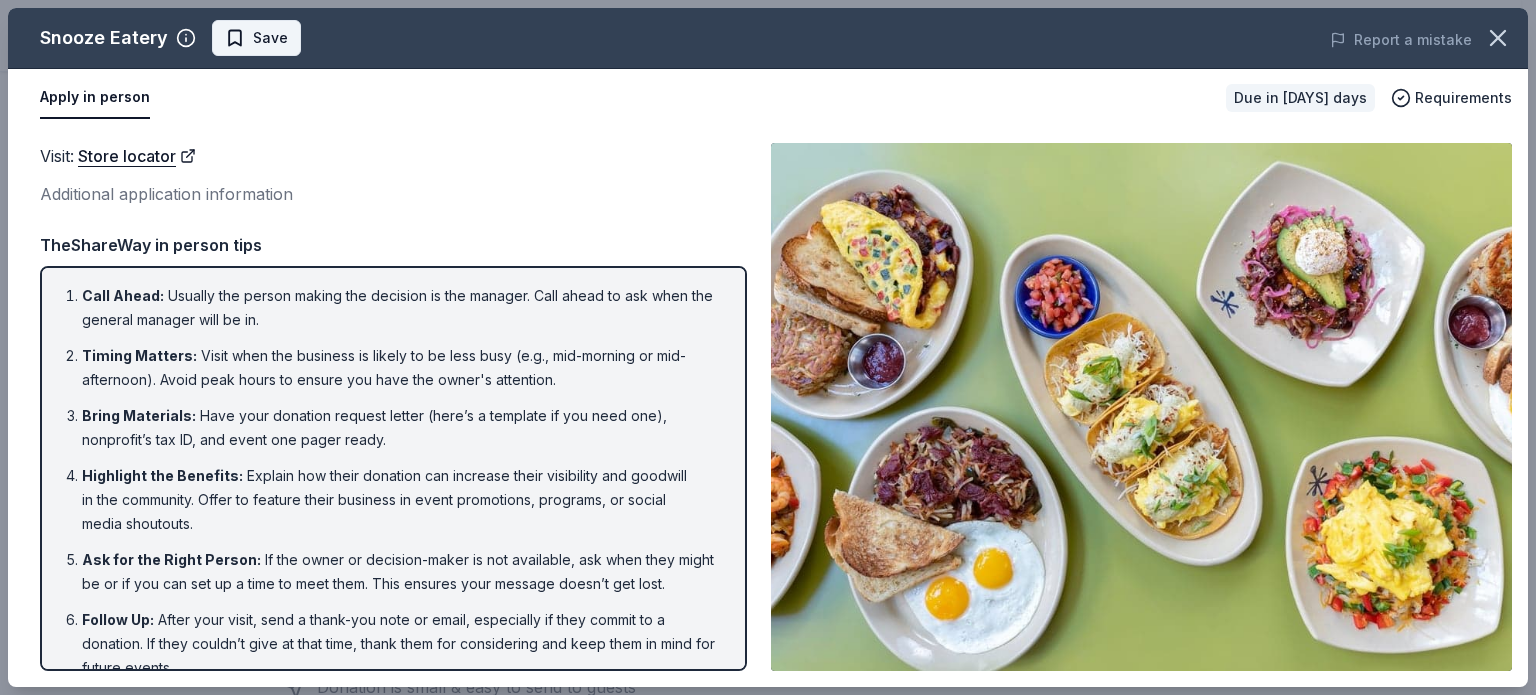 click on "Save" at bounding box center [270, 38] 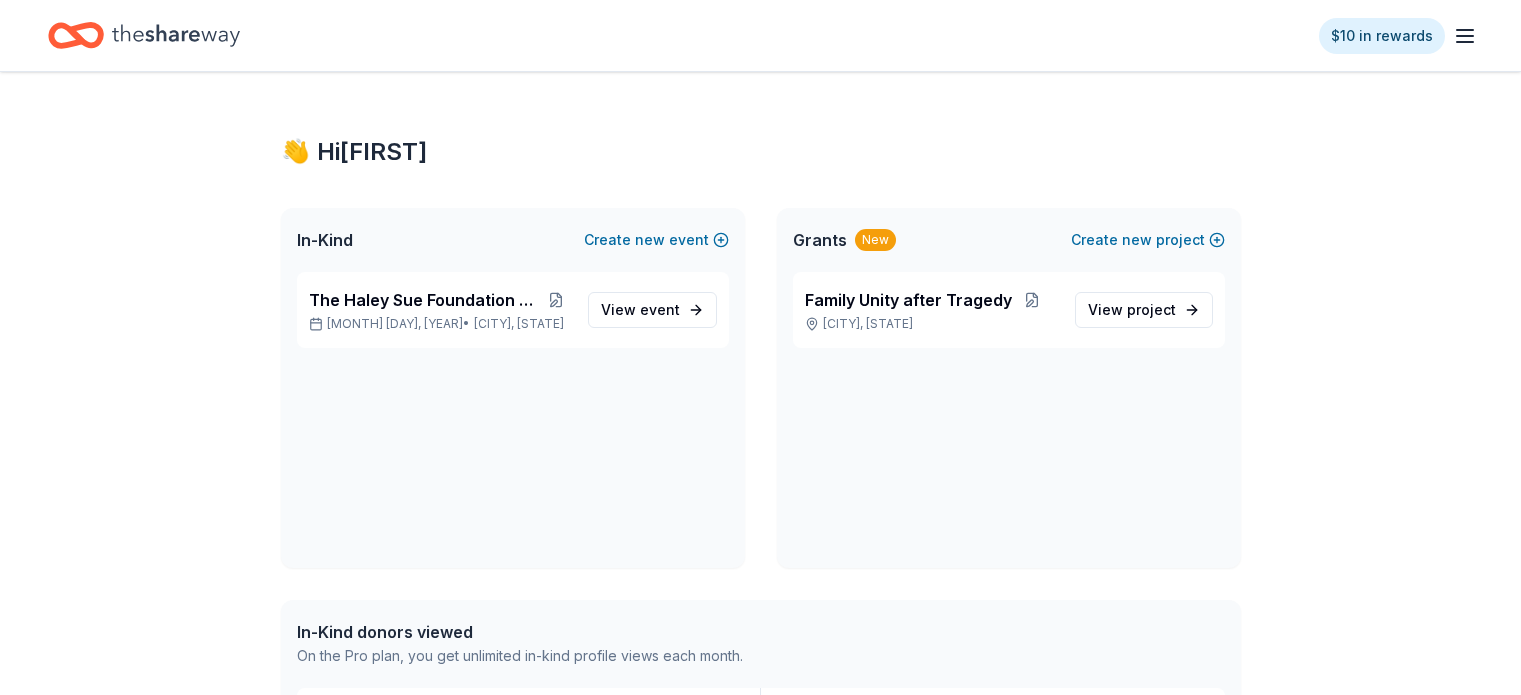 scroll, scrollTop: 0, scrollLeft: 0, axis: both 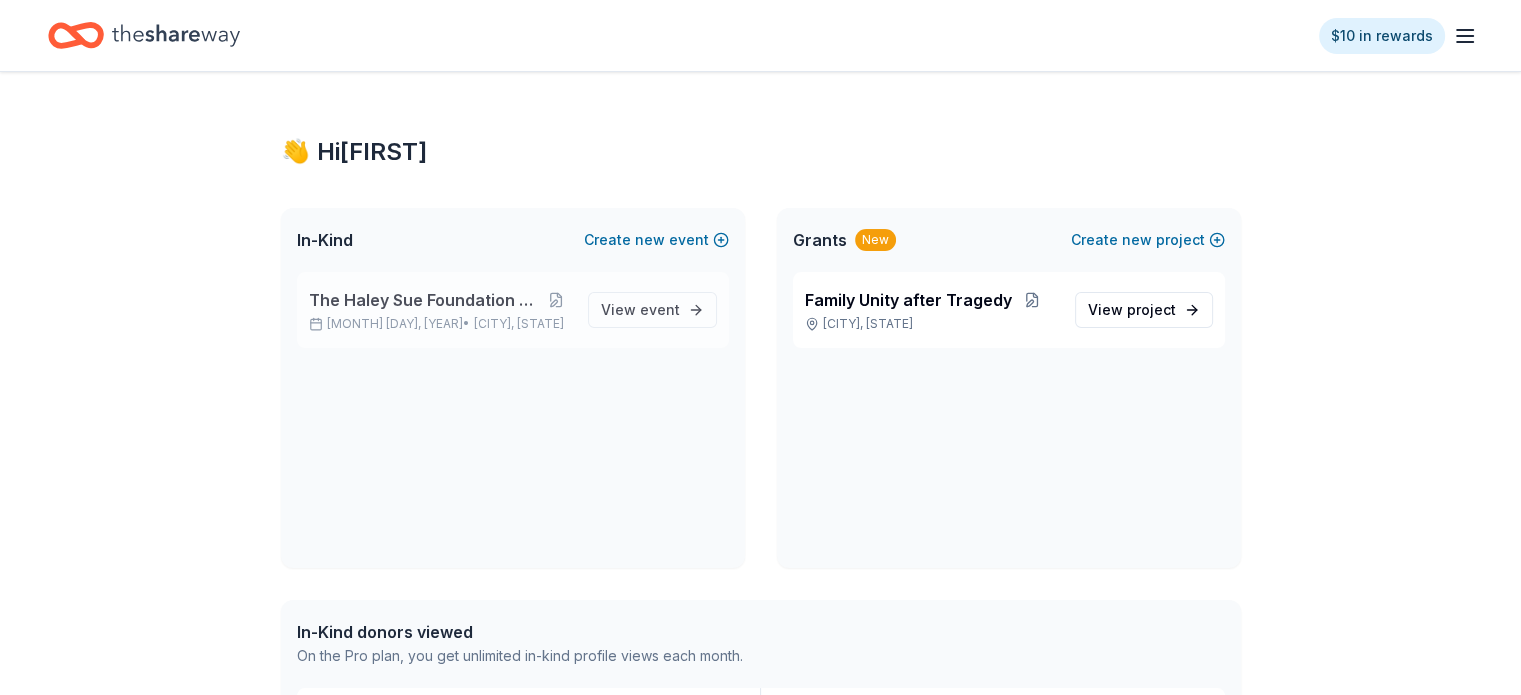 click on "The Haley Sue Foundation Legacy Ball" at bounding box center (425, 300) 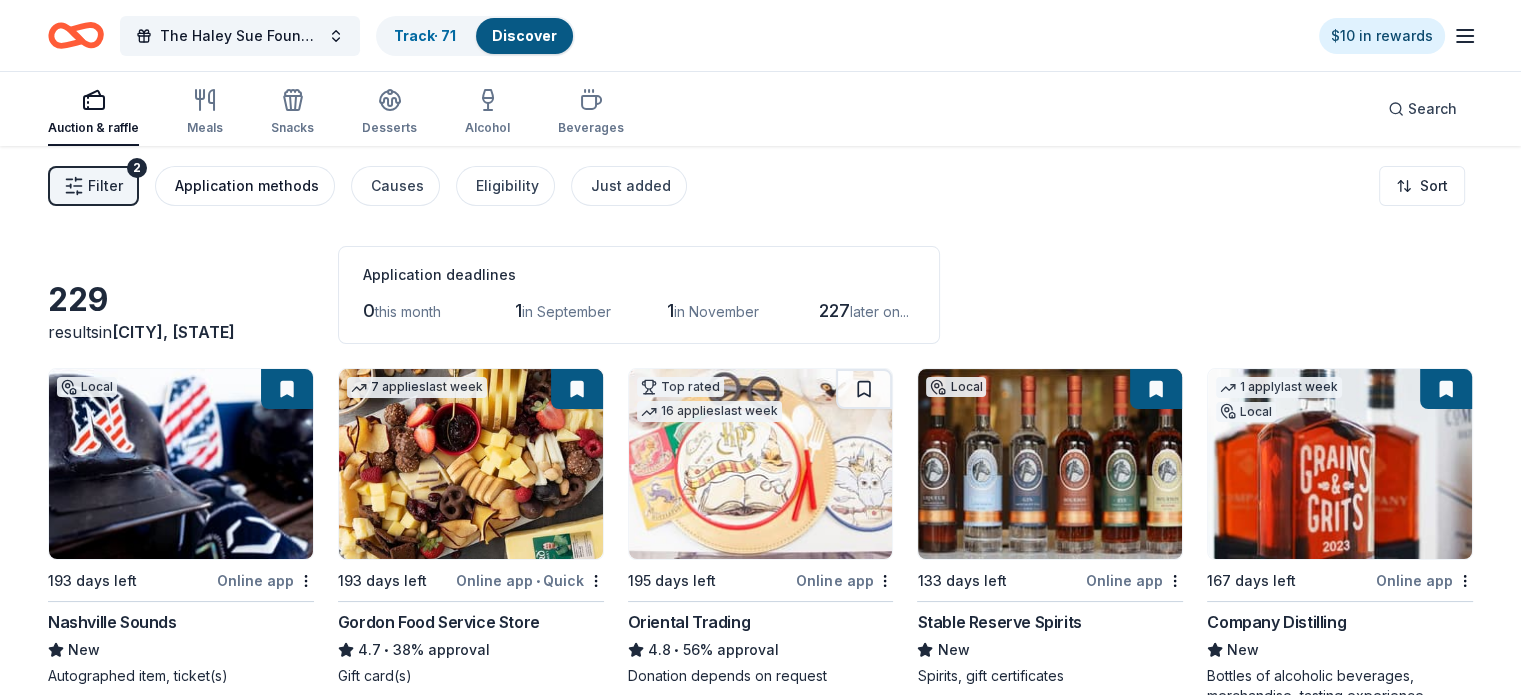 click on "Application methods" at bounding box center [247, 186] 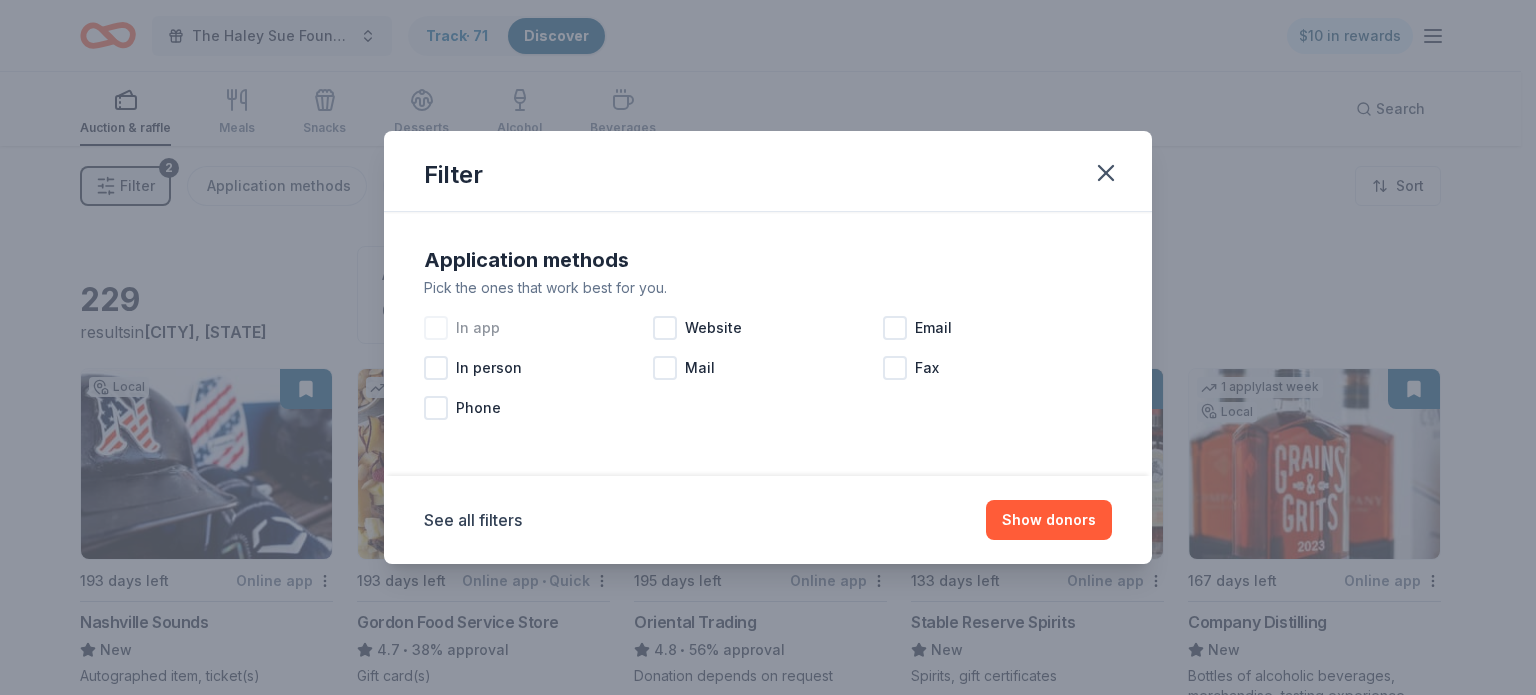click at bounding box center (436, 328) 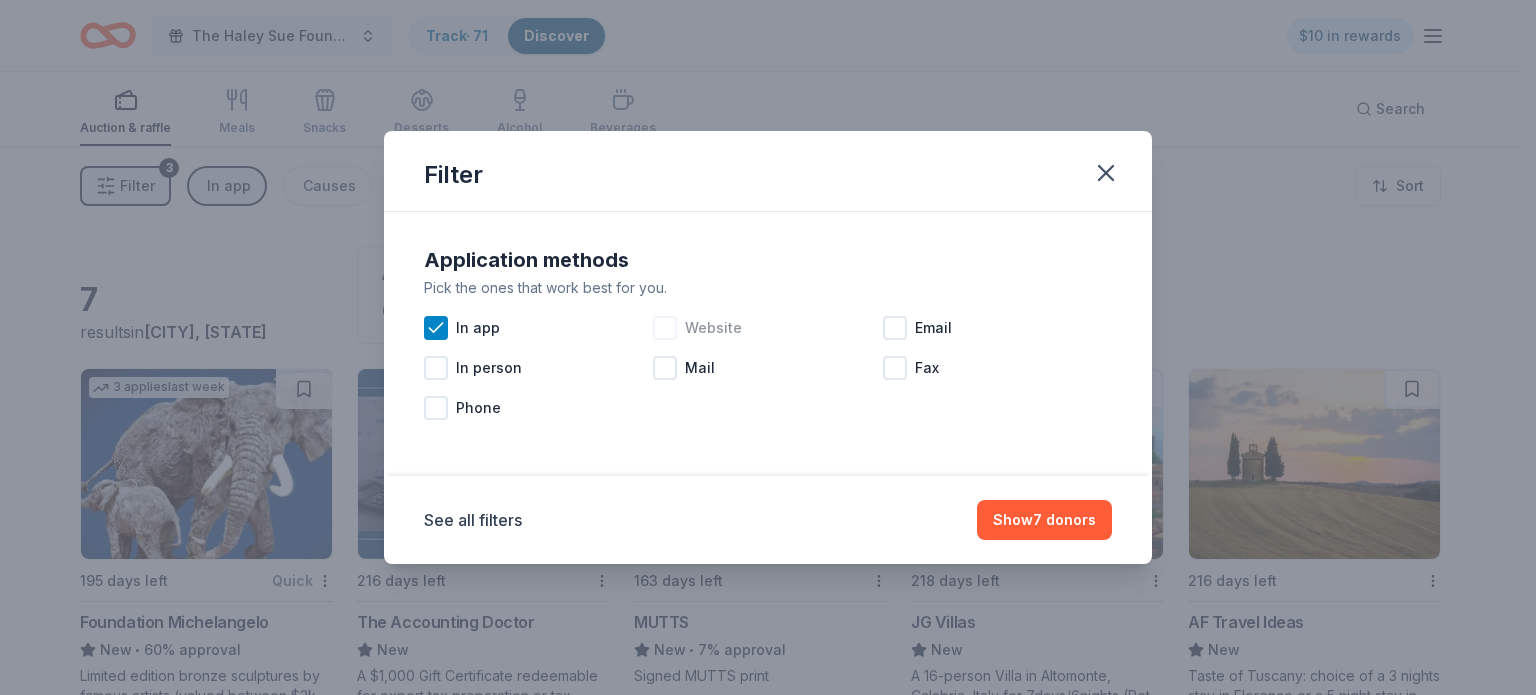 click at bounding box center [665, 328] 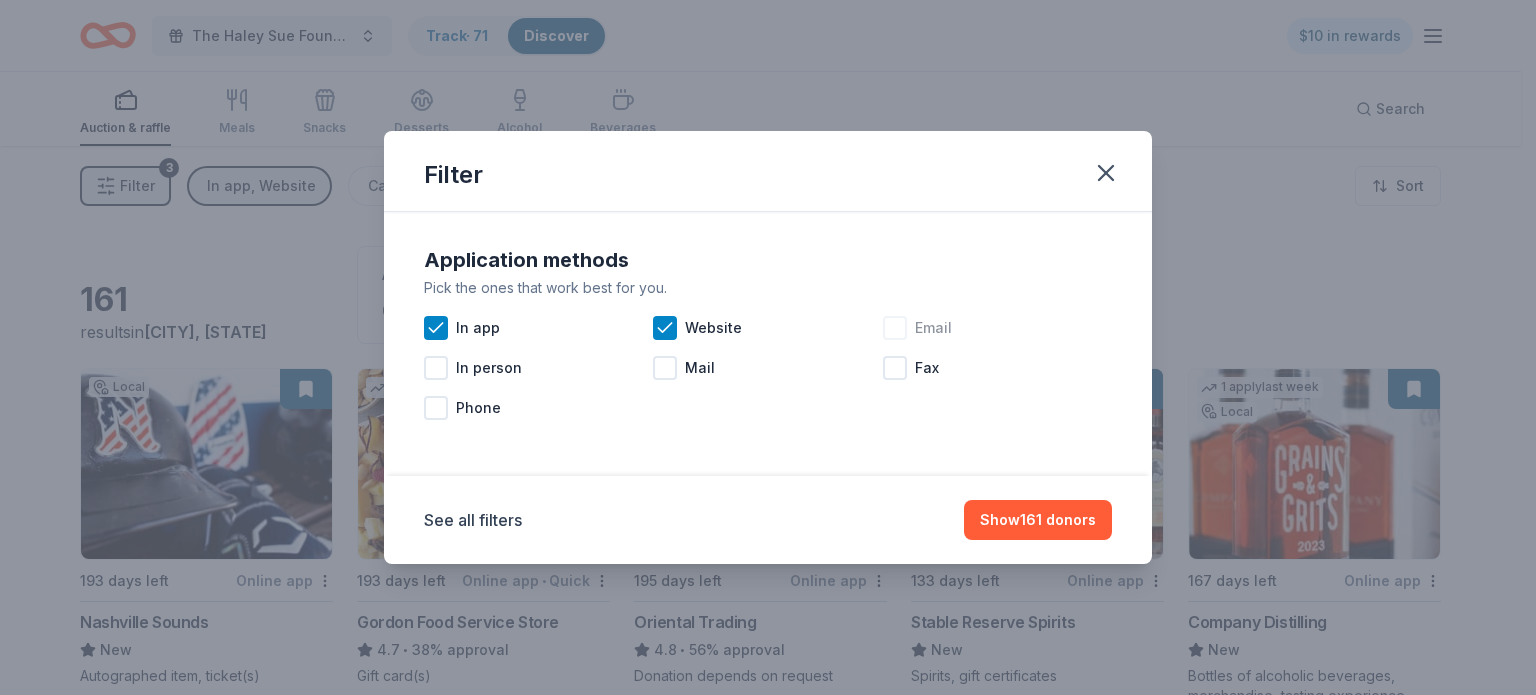 click at bounding box center [895, 328] 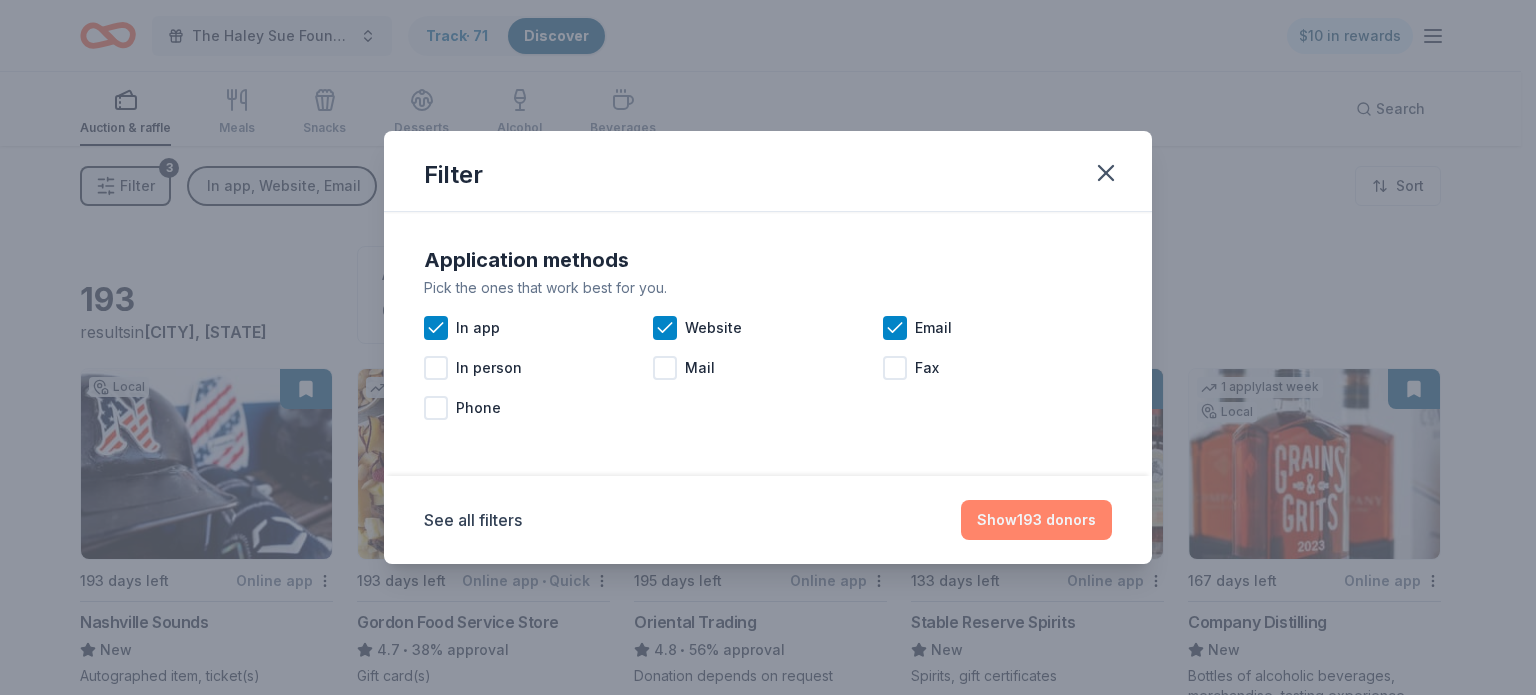 click on "Show 193 donors" at bounding box center (1036, 520) 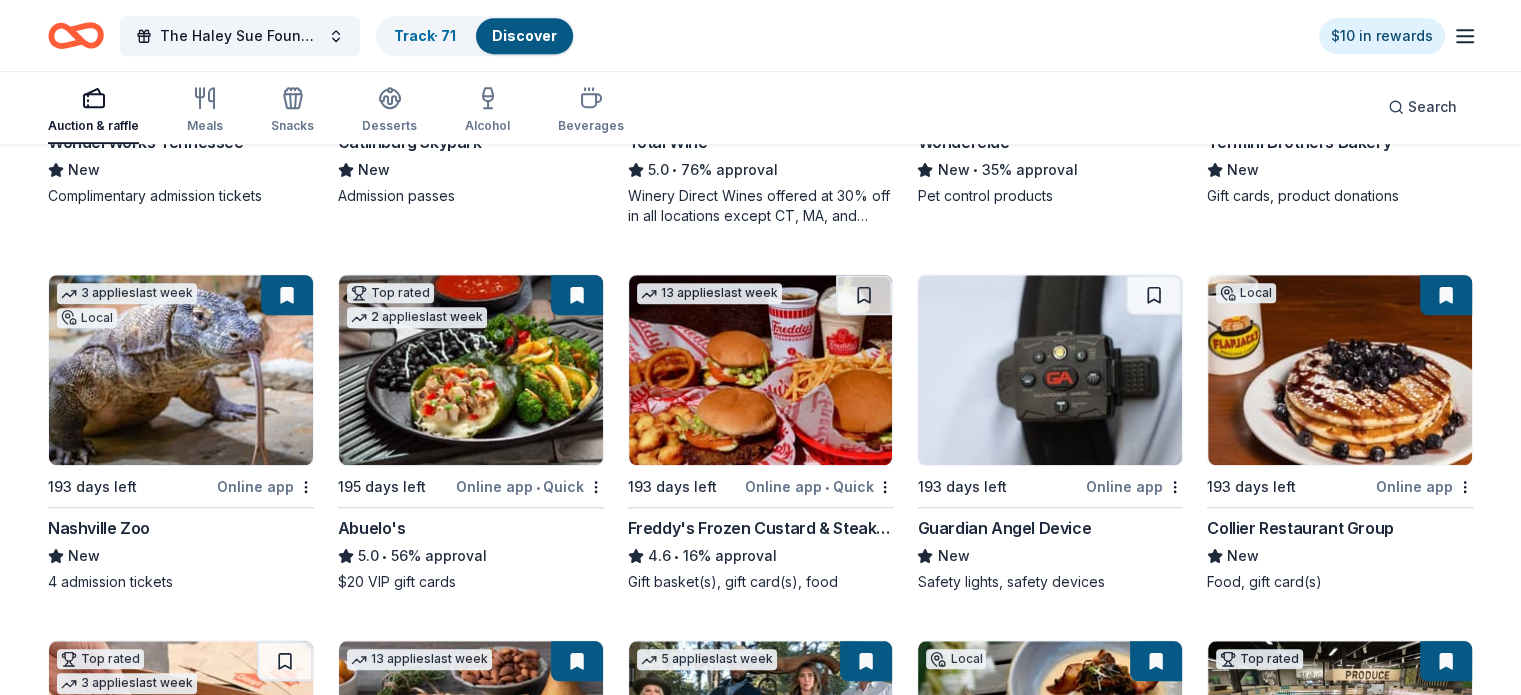 scroll, scrollTop: 1926, scrollLeft: 0, axis: vertical 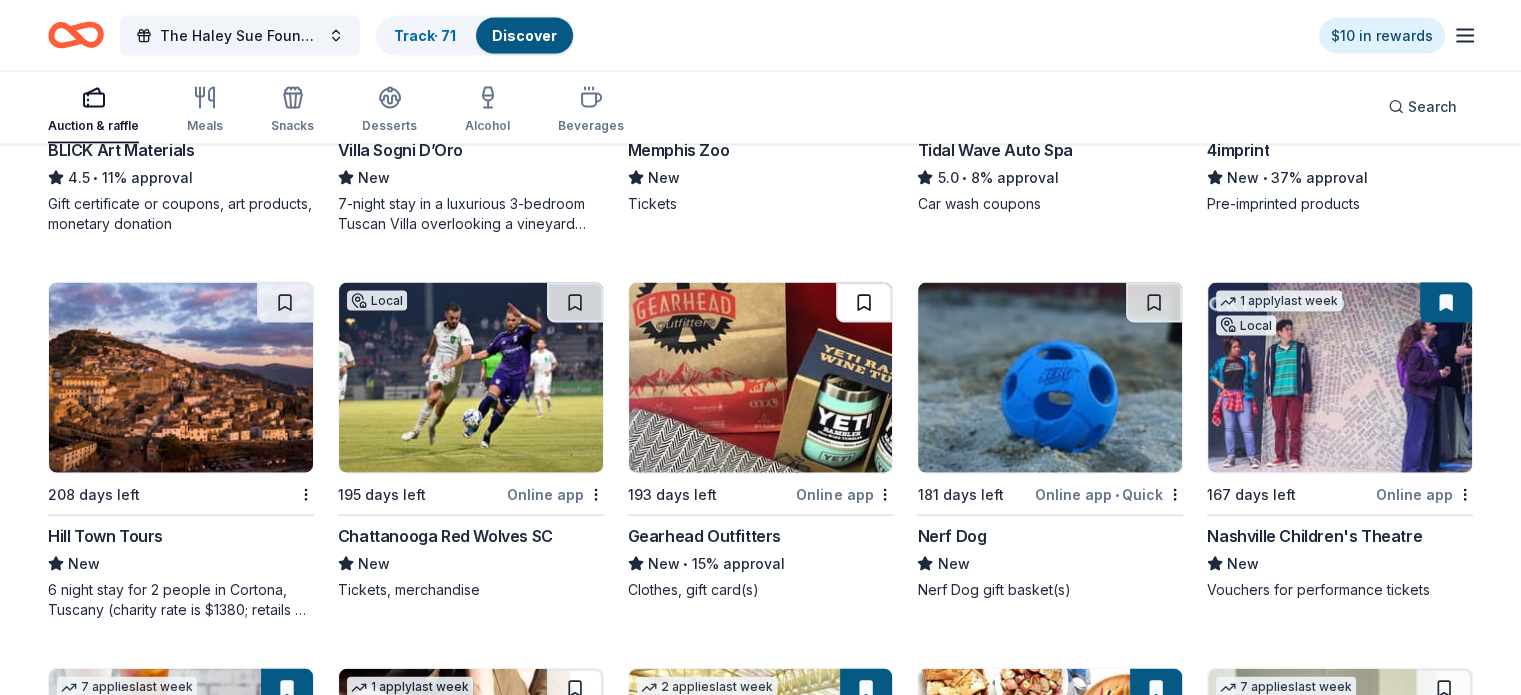 click at bounding box center [864, 303] 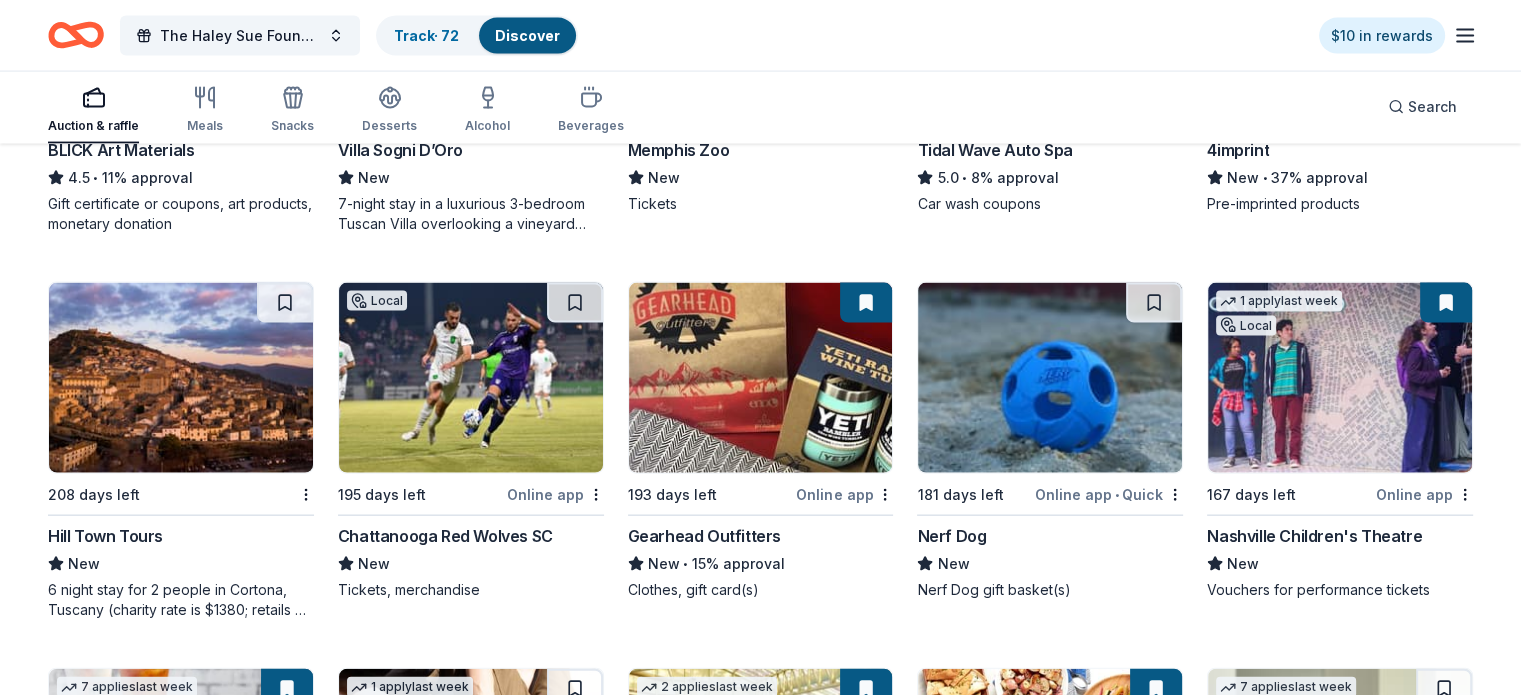click at bounding box center [761, 378] 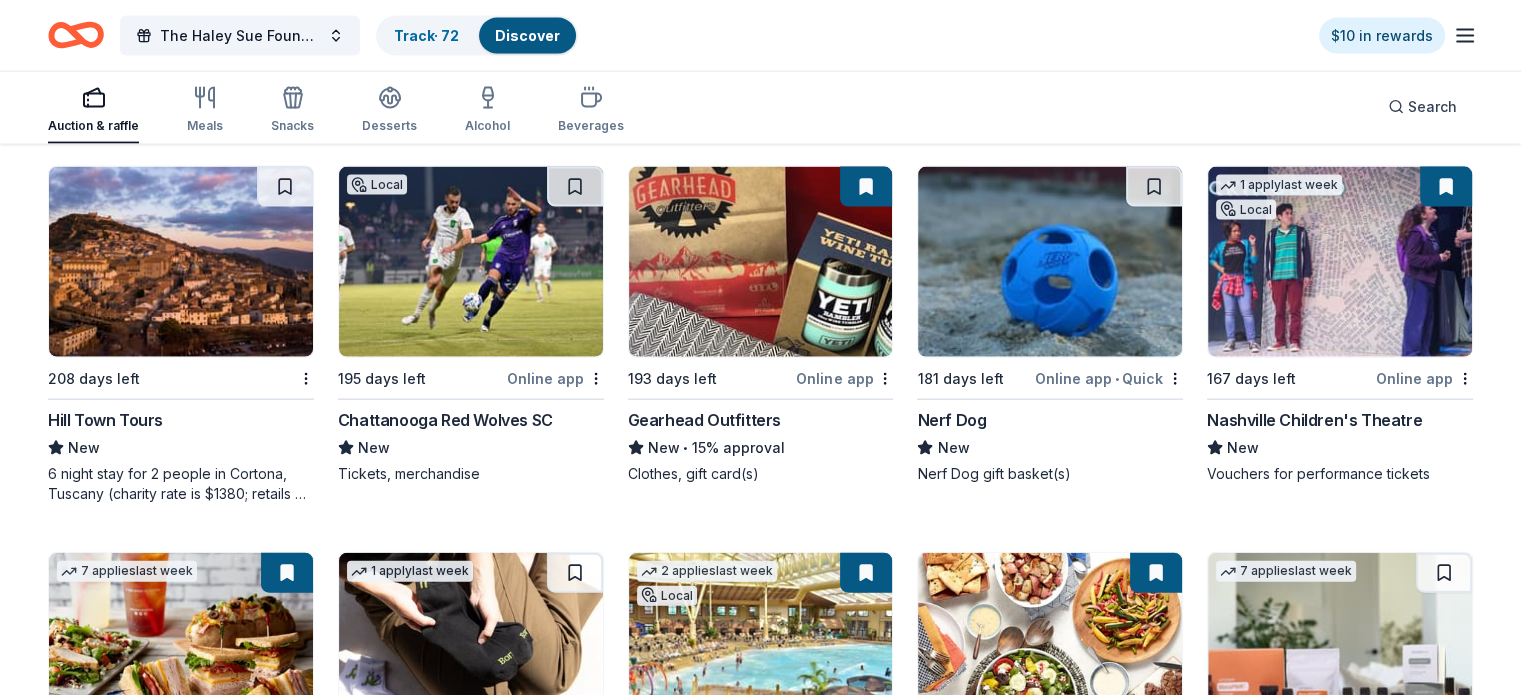 scroll, scrollTop: 4273, scrollLeft: 0, axis: vertical 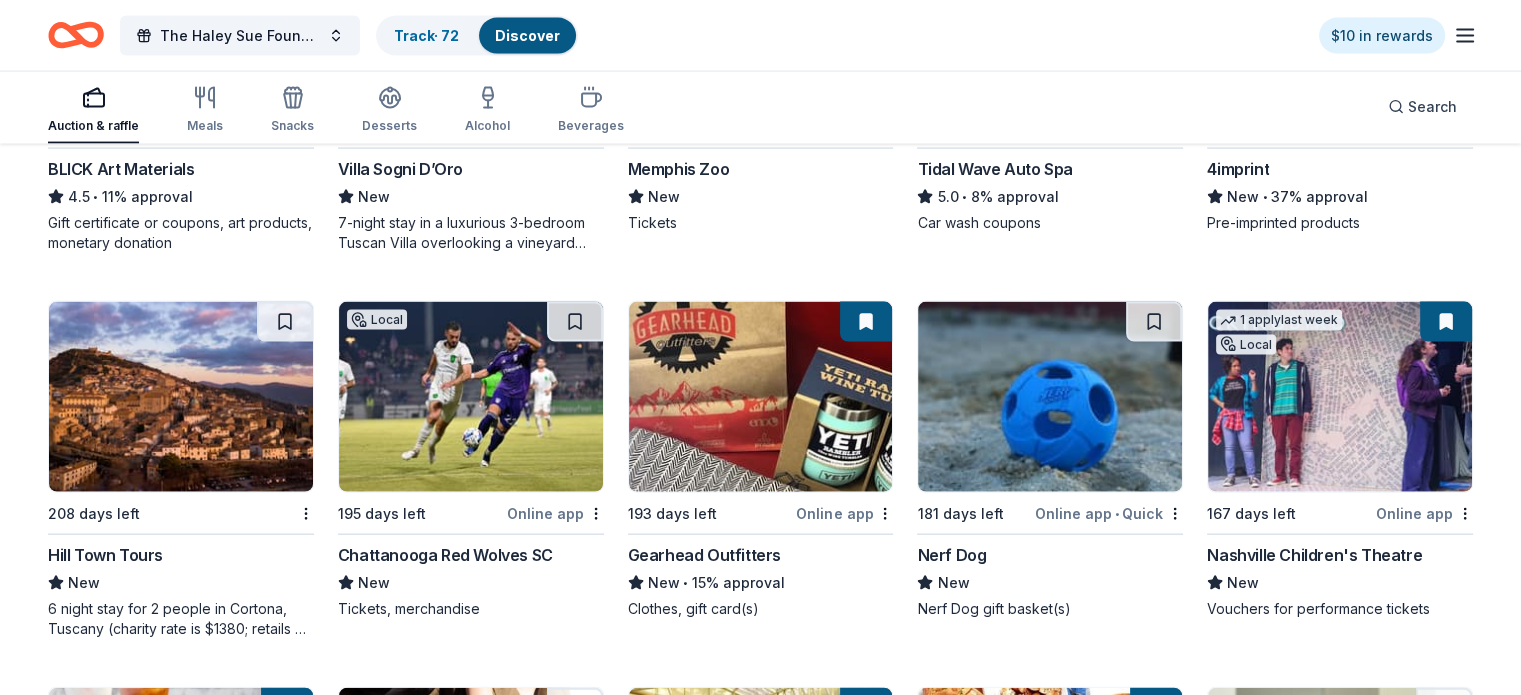 click at bounding box center (1050, 397) 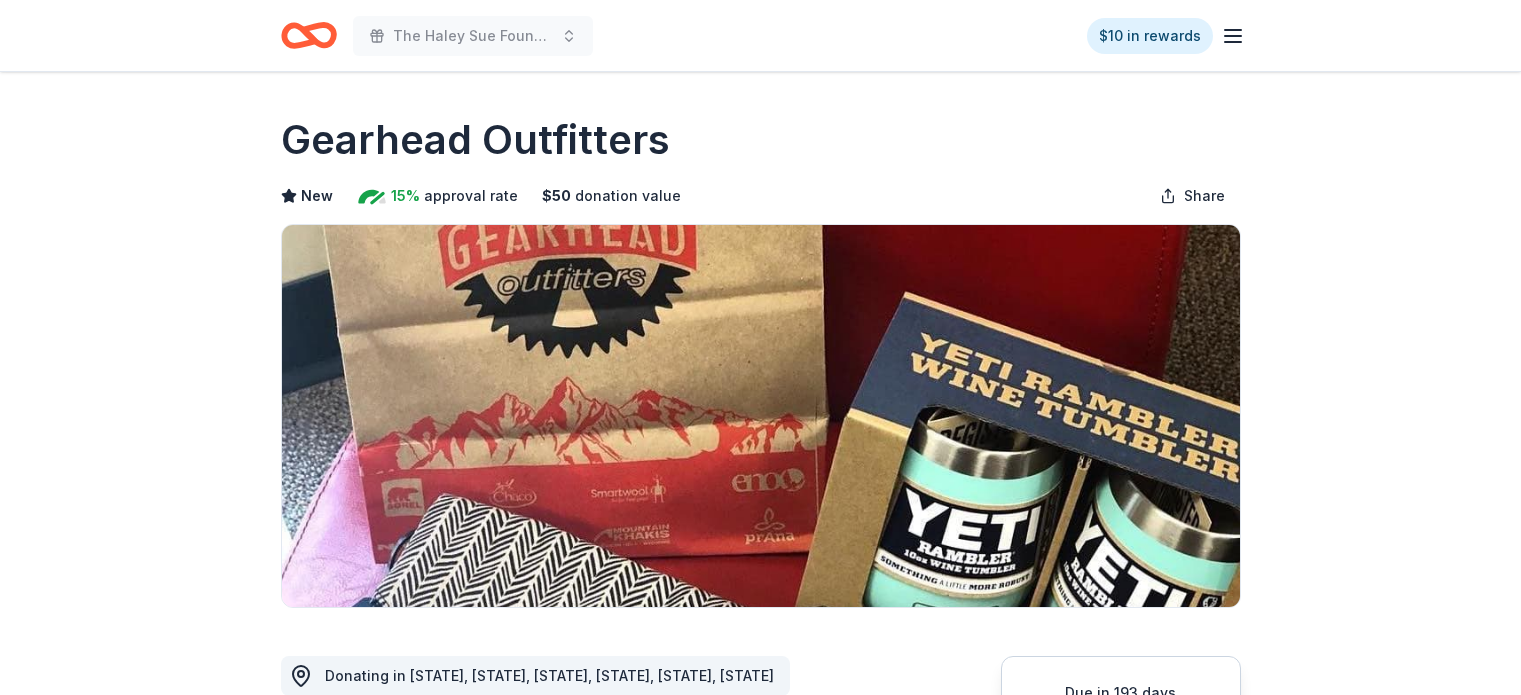 scroll, scrollTop: 0, scrollLeft: 0, axis: both 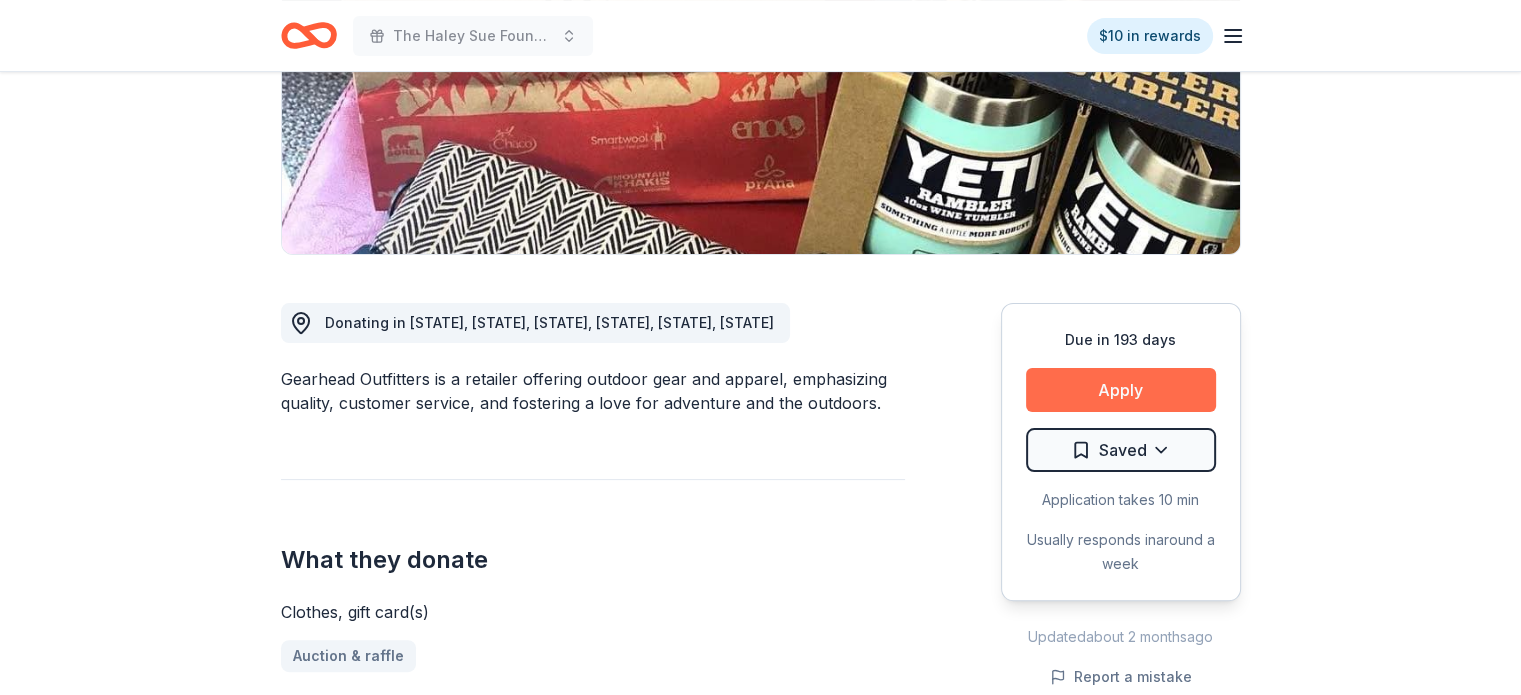 click on "Apply" at bounding box center [1121, 390] 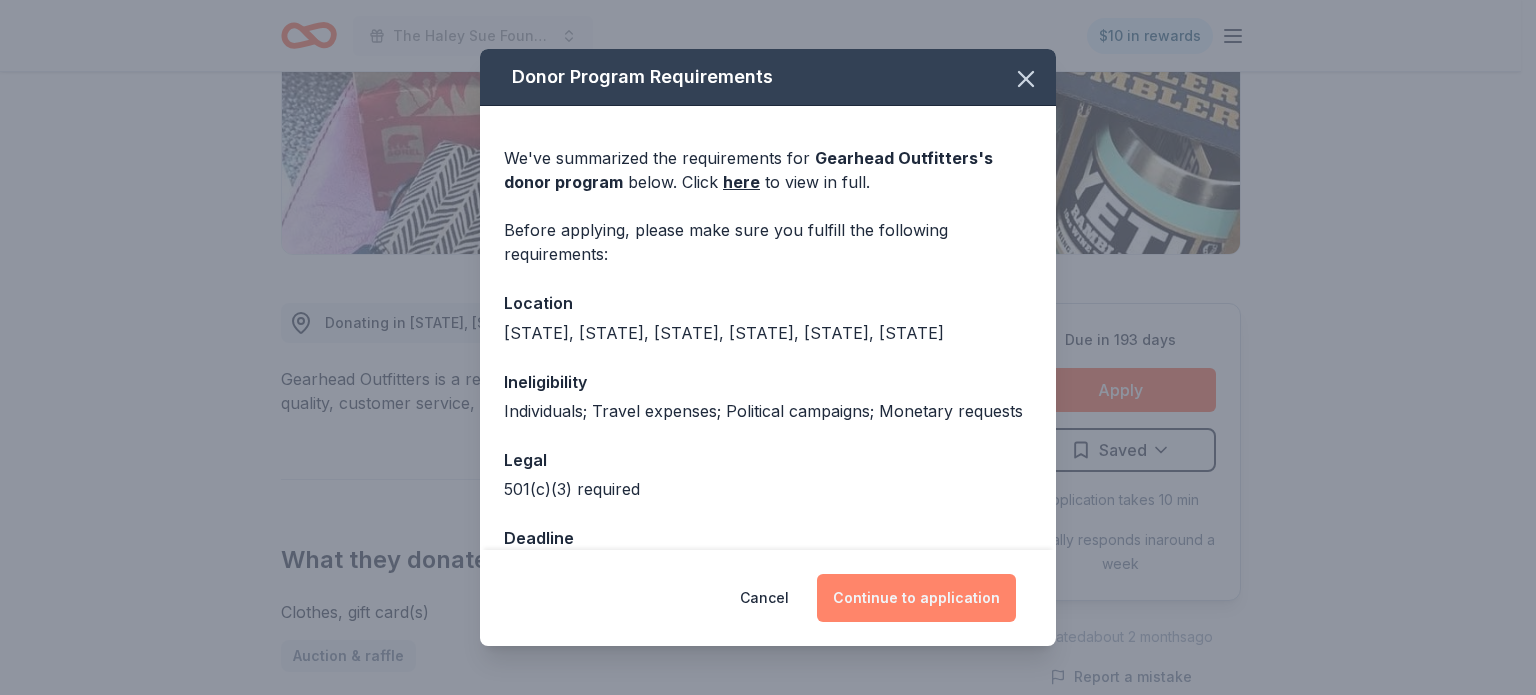 click on "Continue to application" at bounding box center [916, 598] 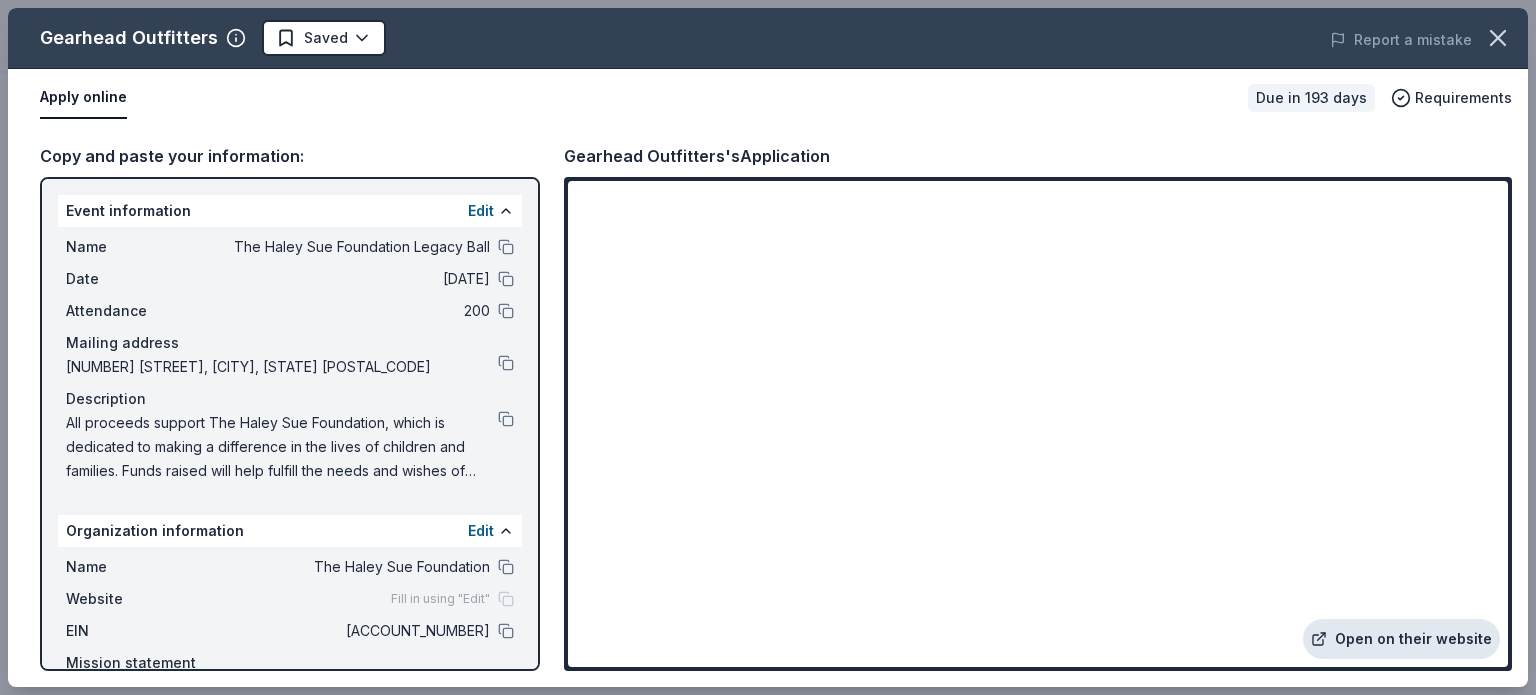 click on "Open on their website" at bounding box center (1401, 639) 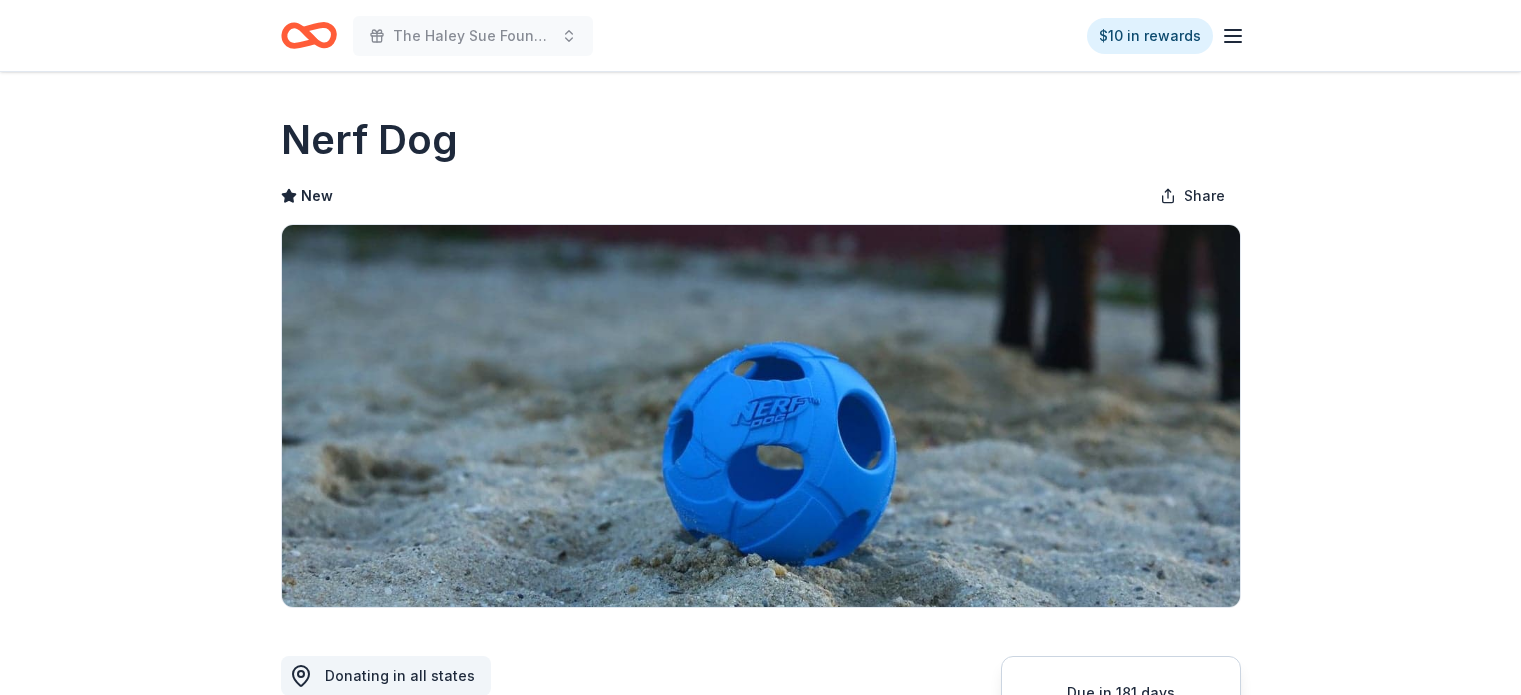 scroll, scrollTop: 0, scrollLeft: 0, axis: both 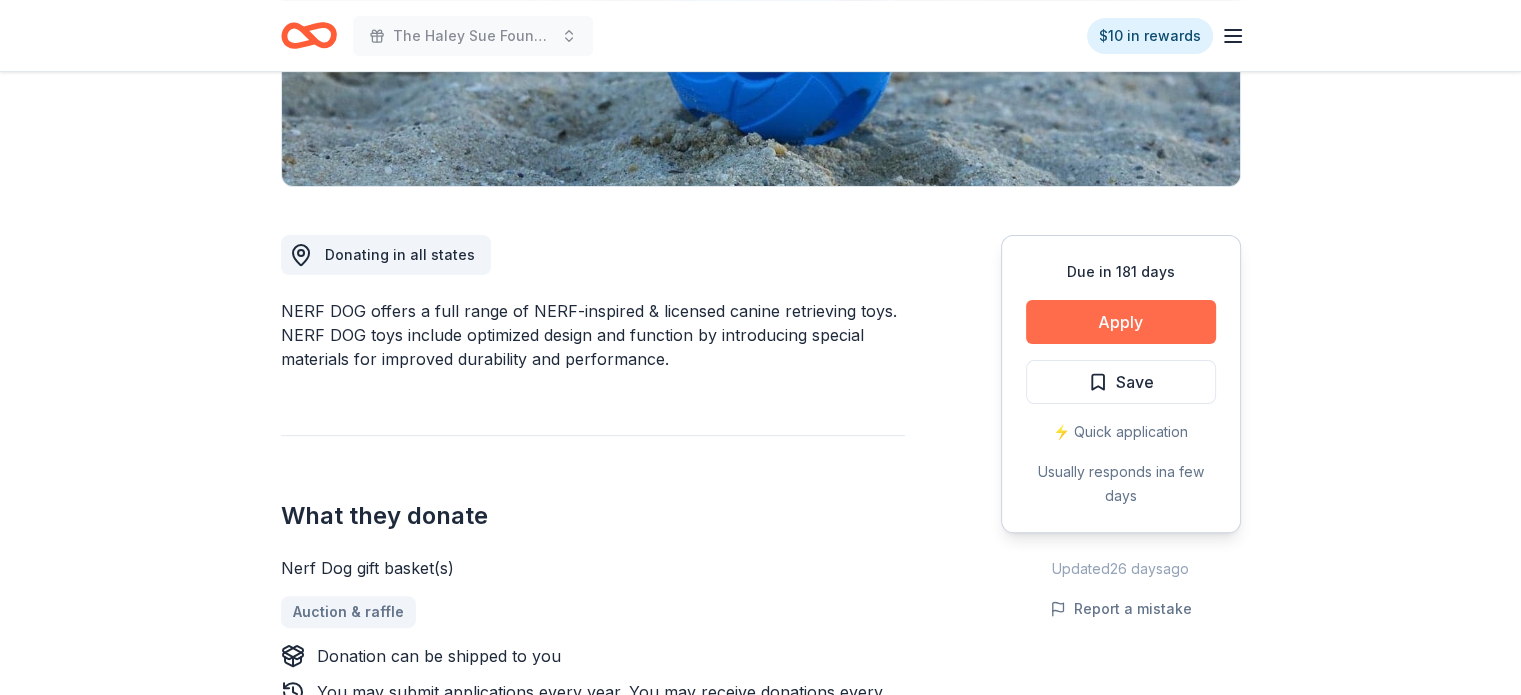 click on "Apply" at bounding box center [1121, 322] 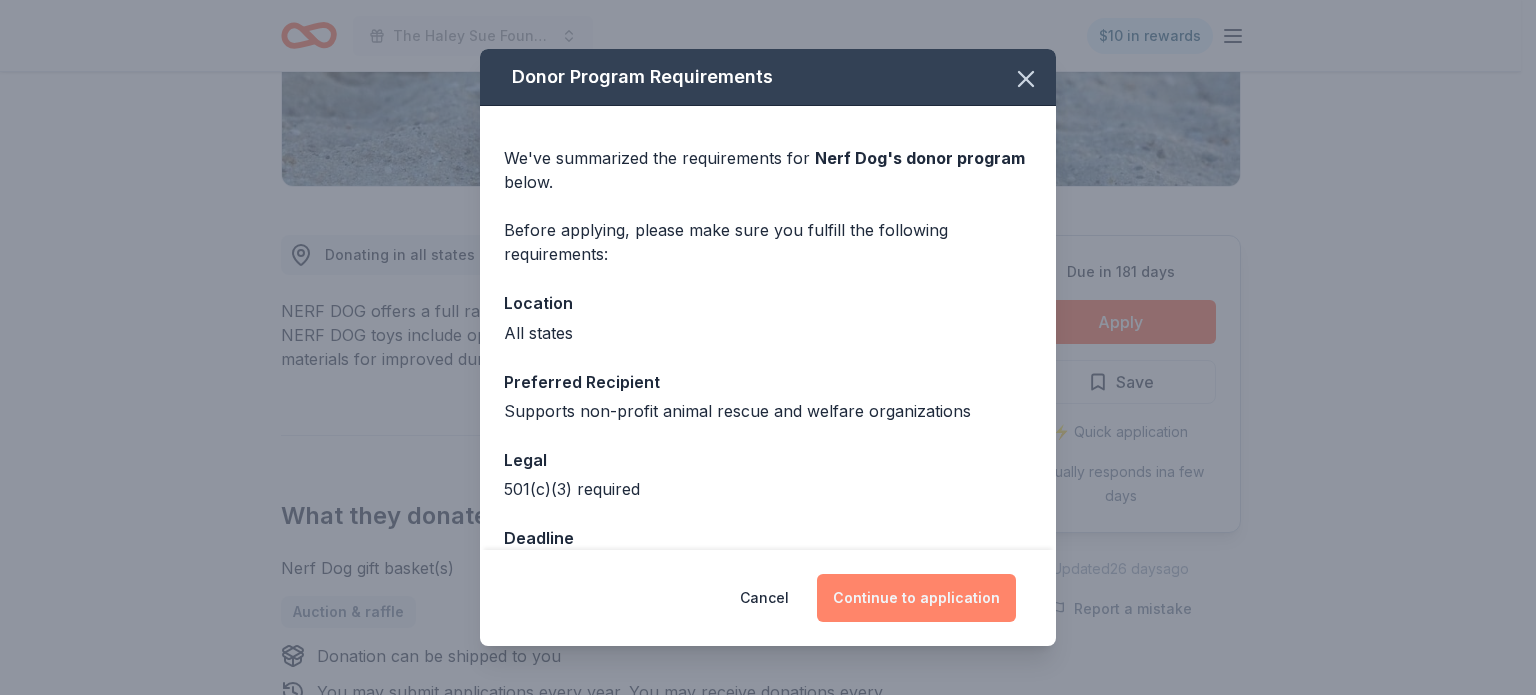 click on "Continue to application" at bounding box center (916, 598) 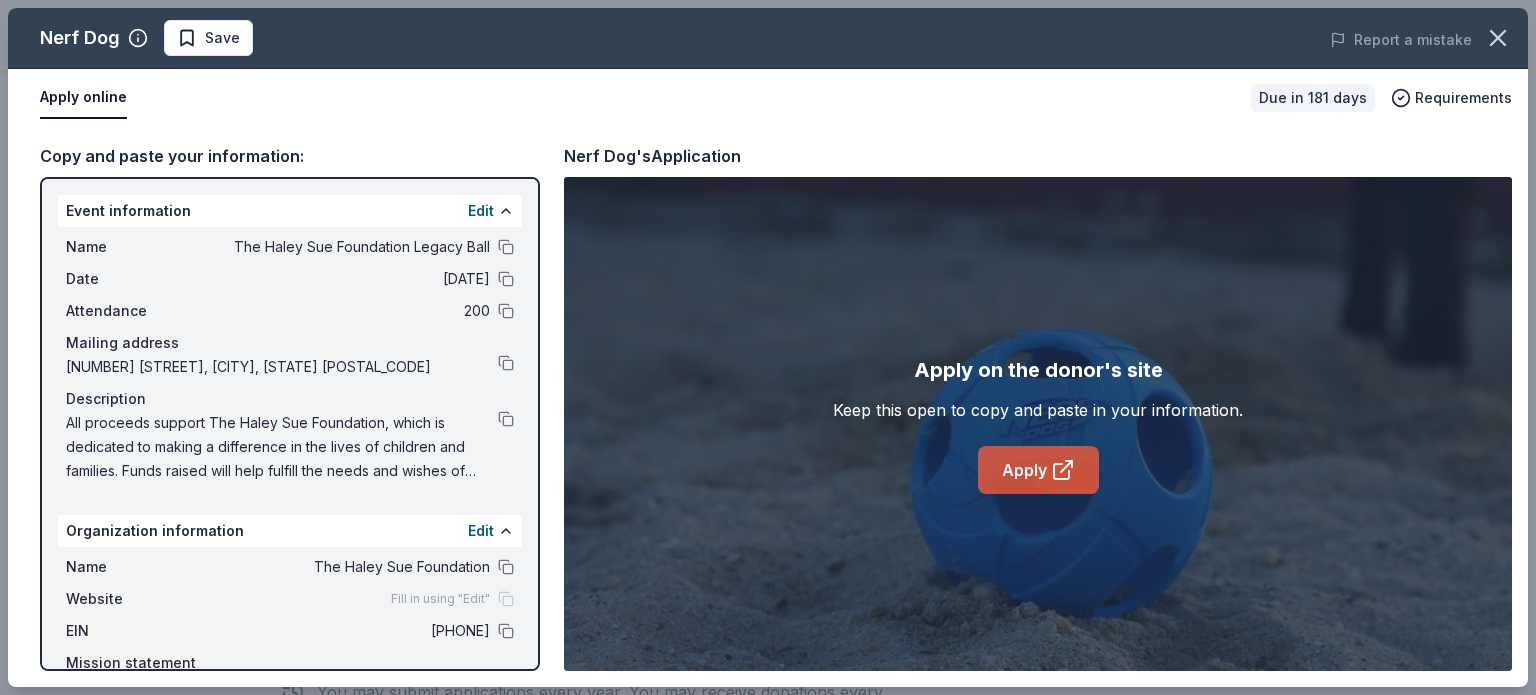 click on "Apply" at bounding box center [1038, 470] 